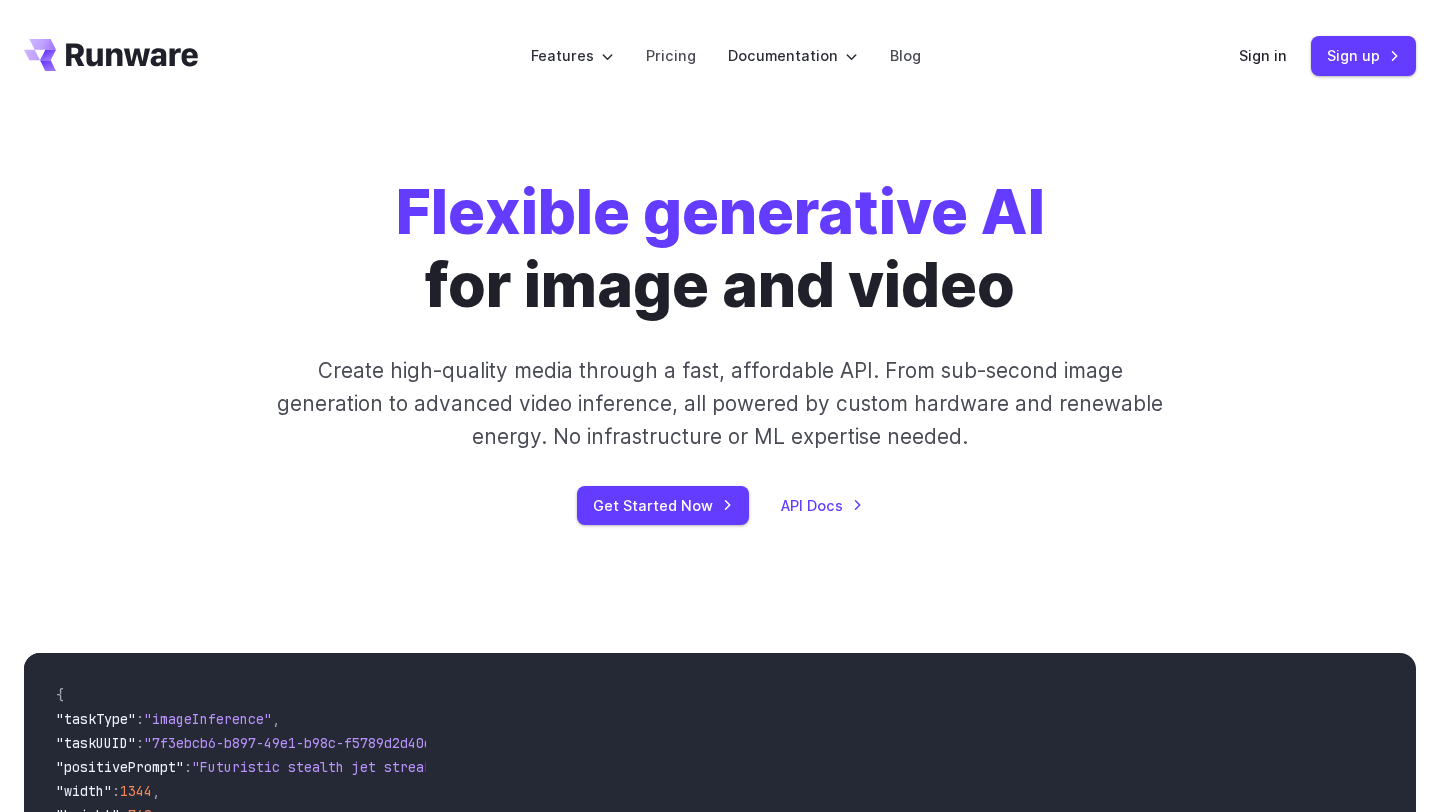 scroll, scrollTop: 0, scrollLeft: 0, axis: both 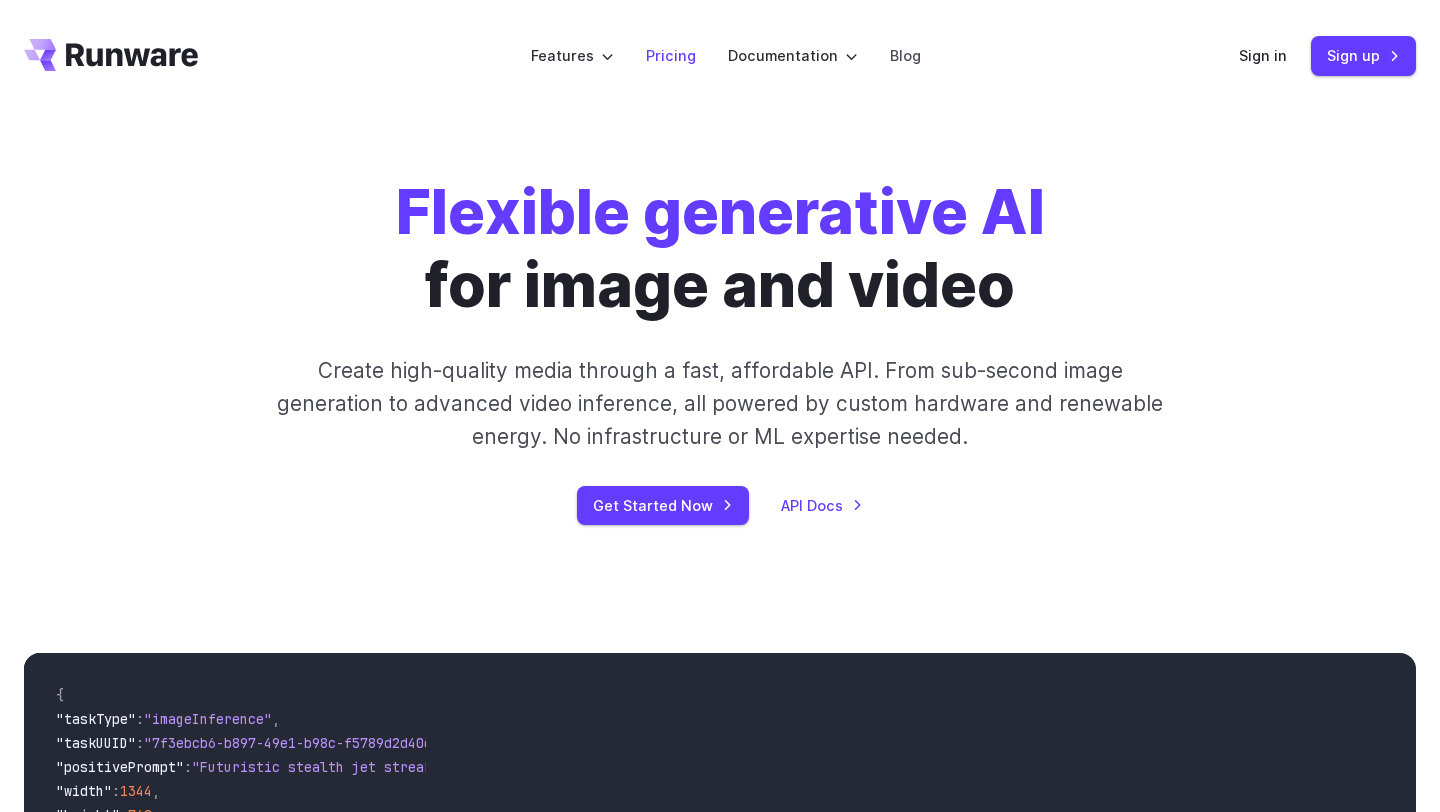 click on "Pricing" at bounding box center [671, 55] 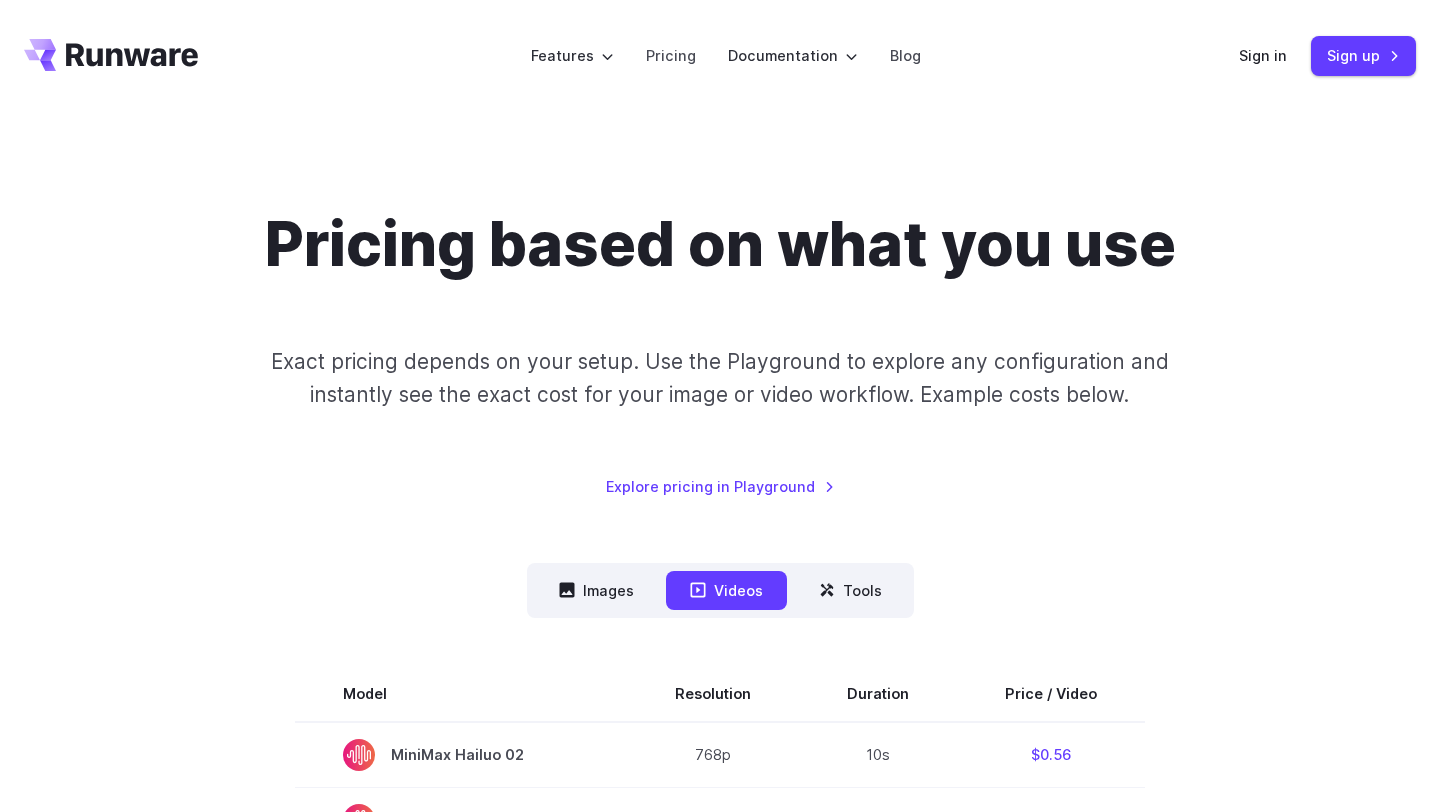 scroll, scrollTop: 387, scrollLeft: 0, axis: vertical 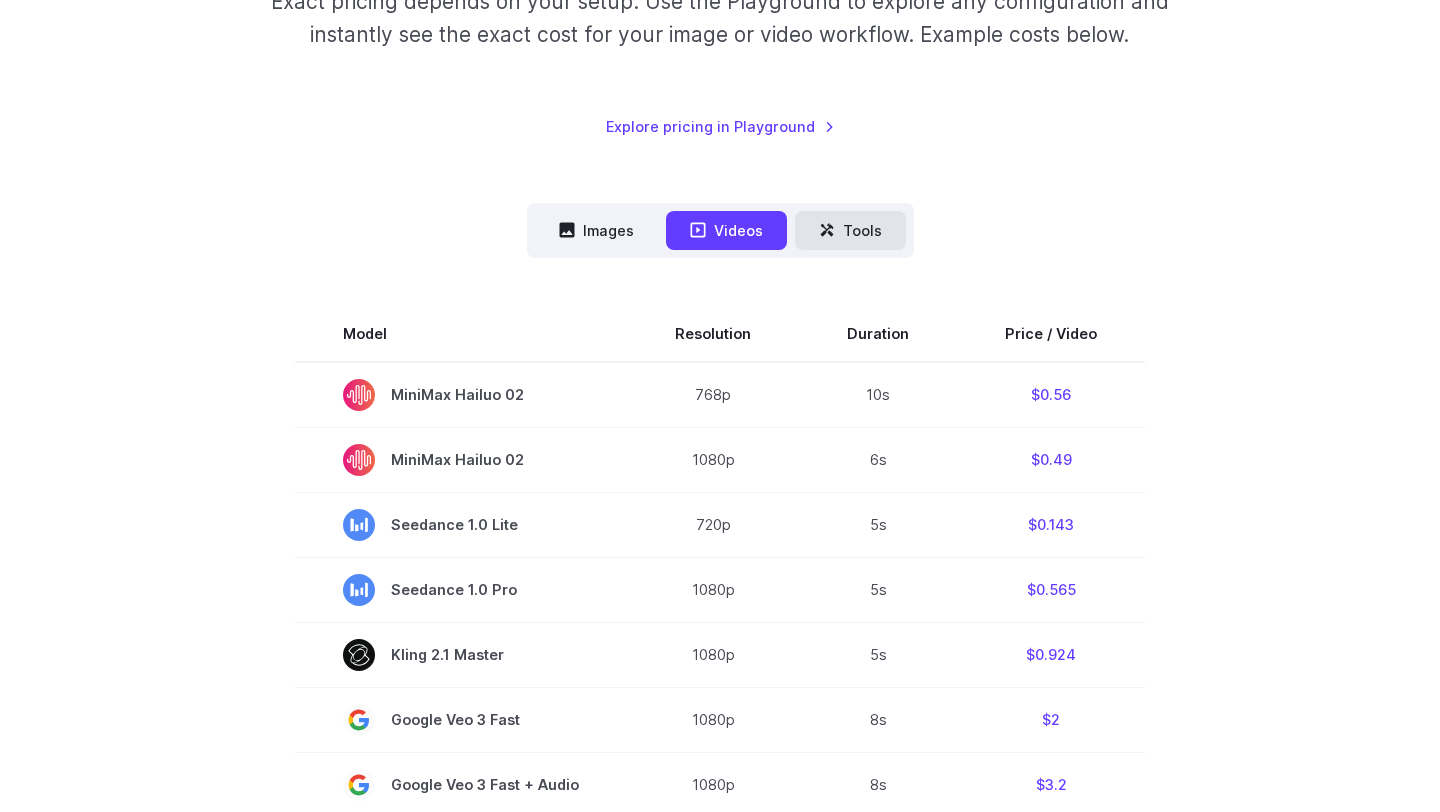 click on "Tools" at bounding box center [850, 230] 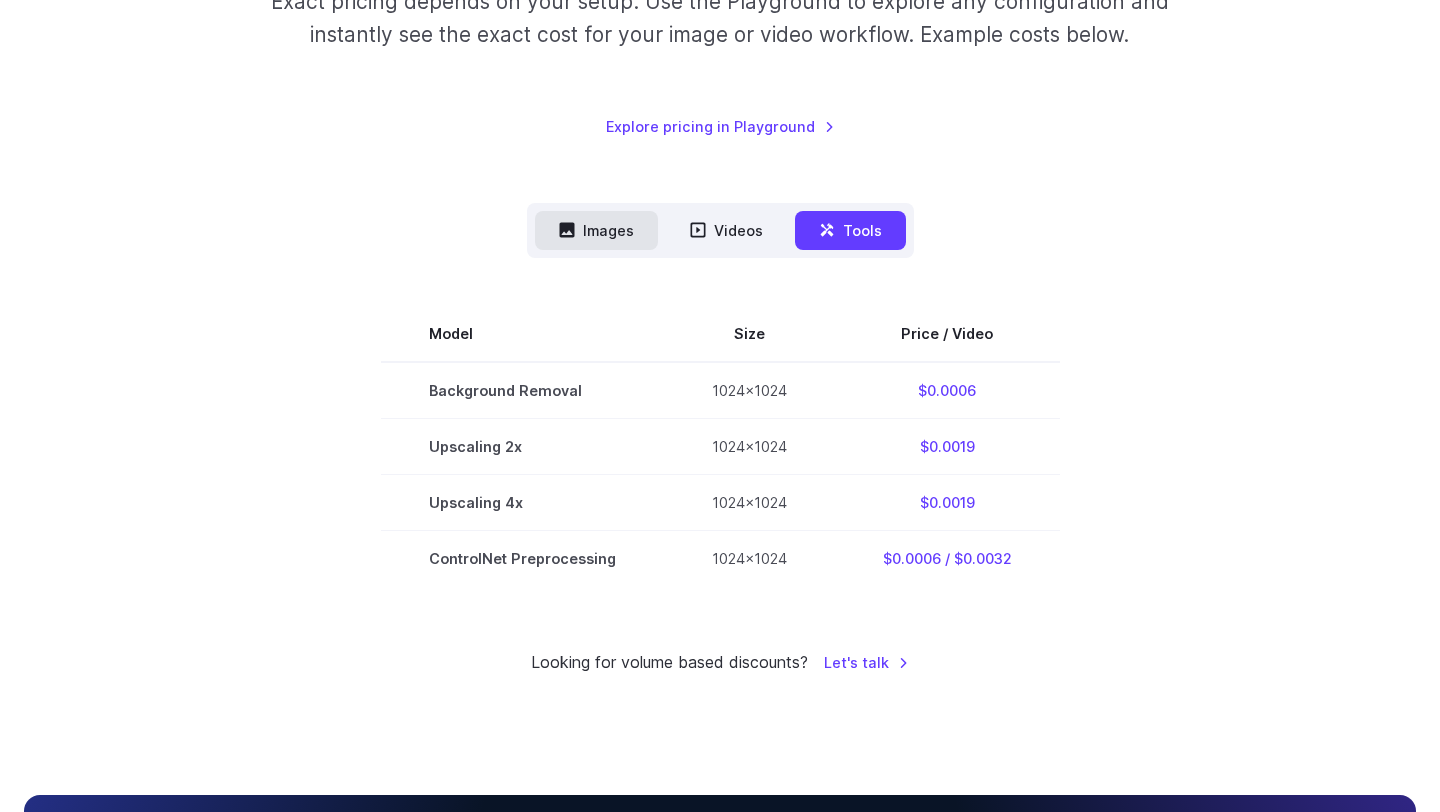 click on "Images" at bounding box center [596, 230] 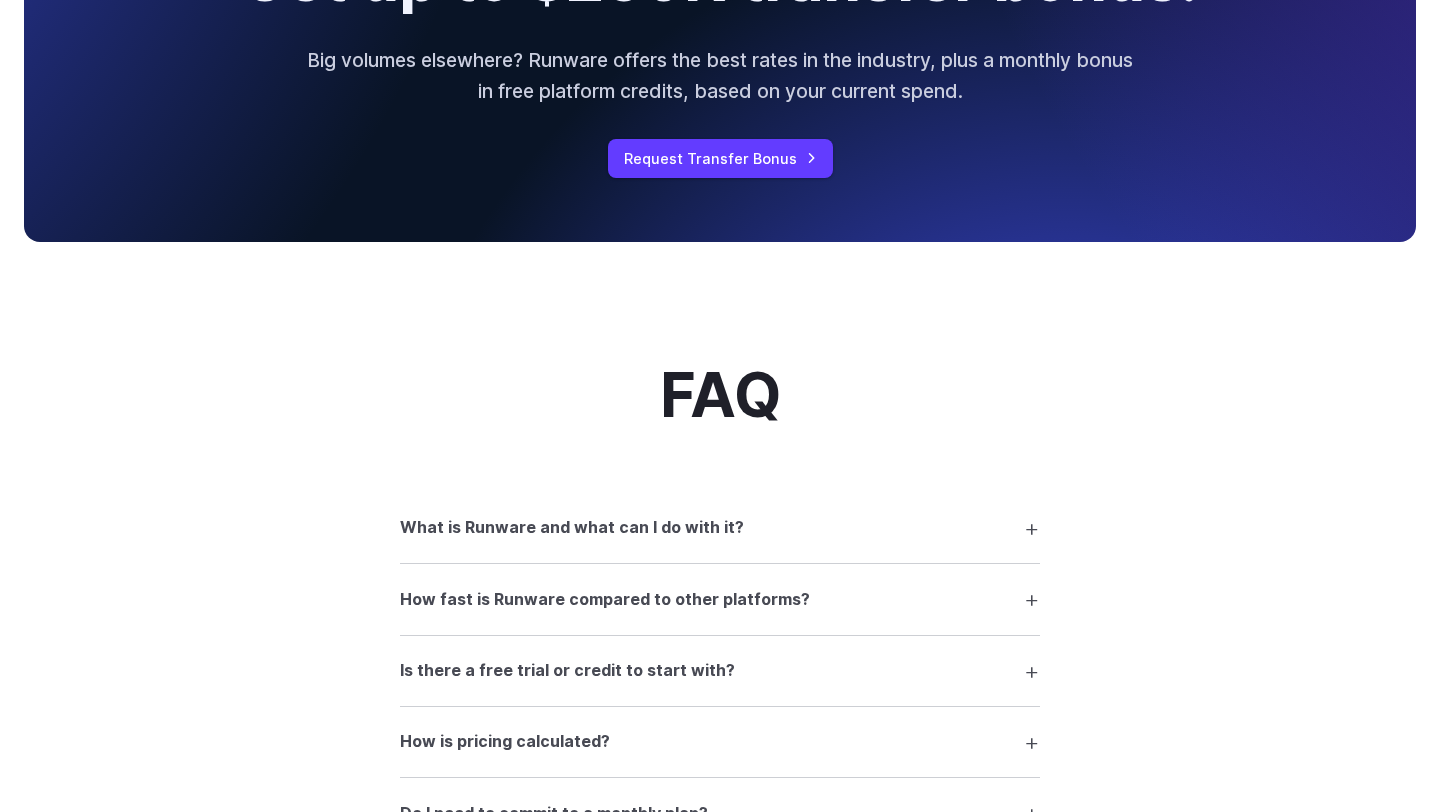 scroll, scrollTop: 2223, scrollLeft: 0, axis: vertical 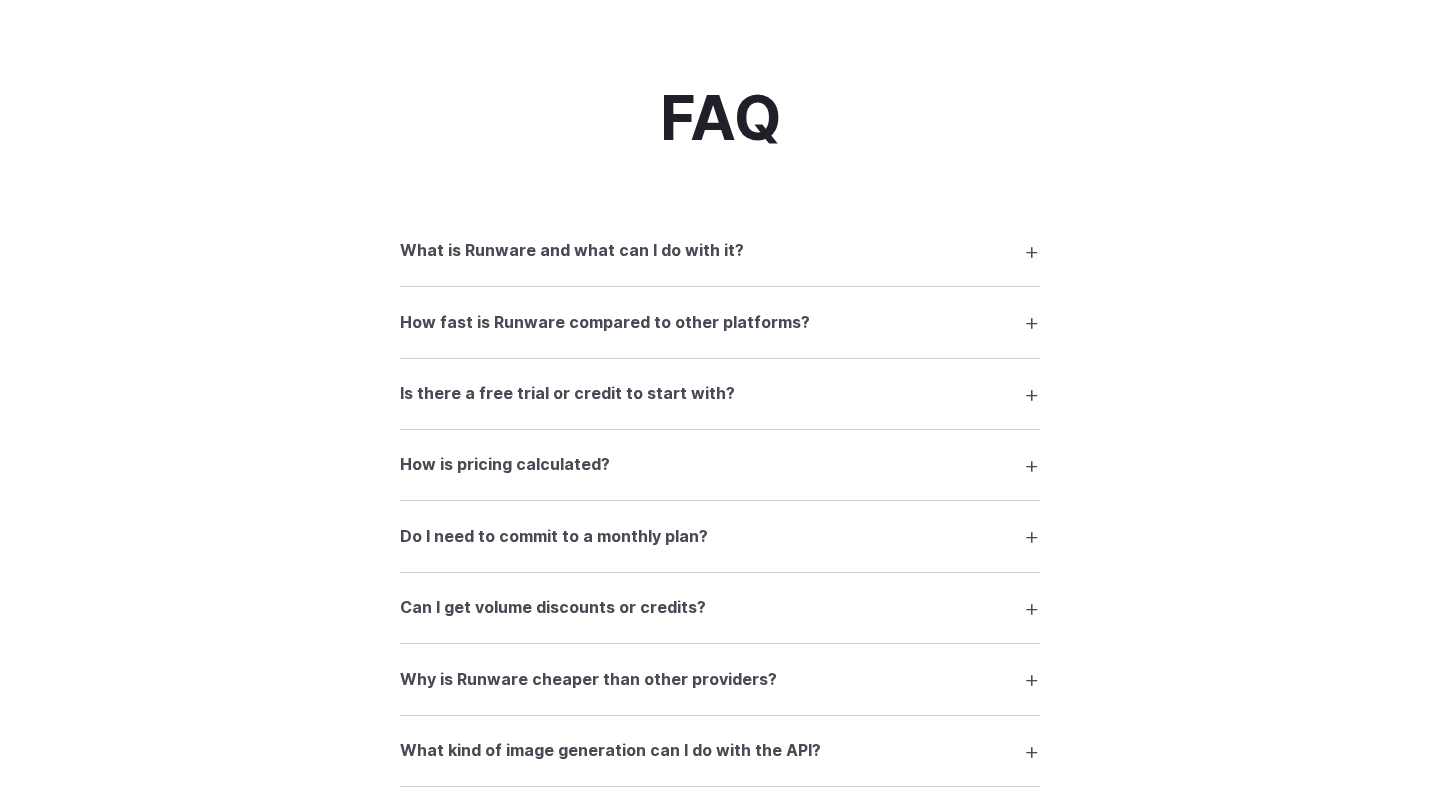 click on "Is there a free trial or credit to start with?" at bounding box center [567, 394] 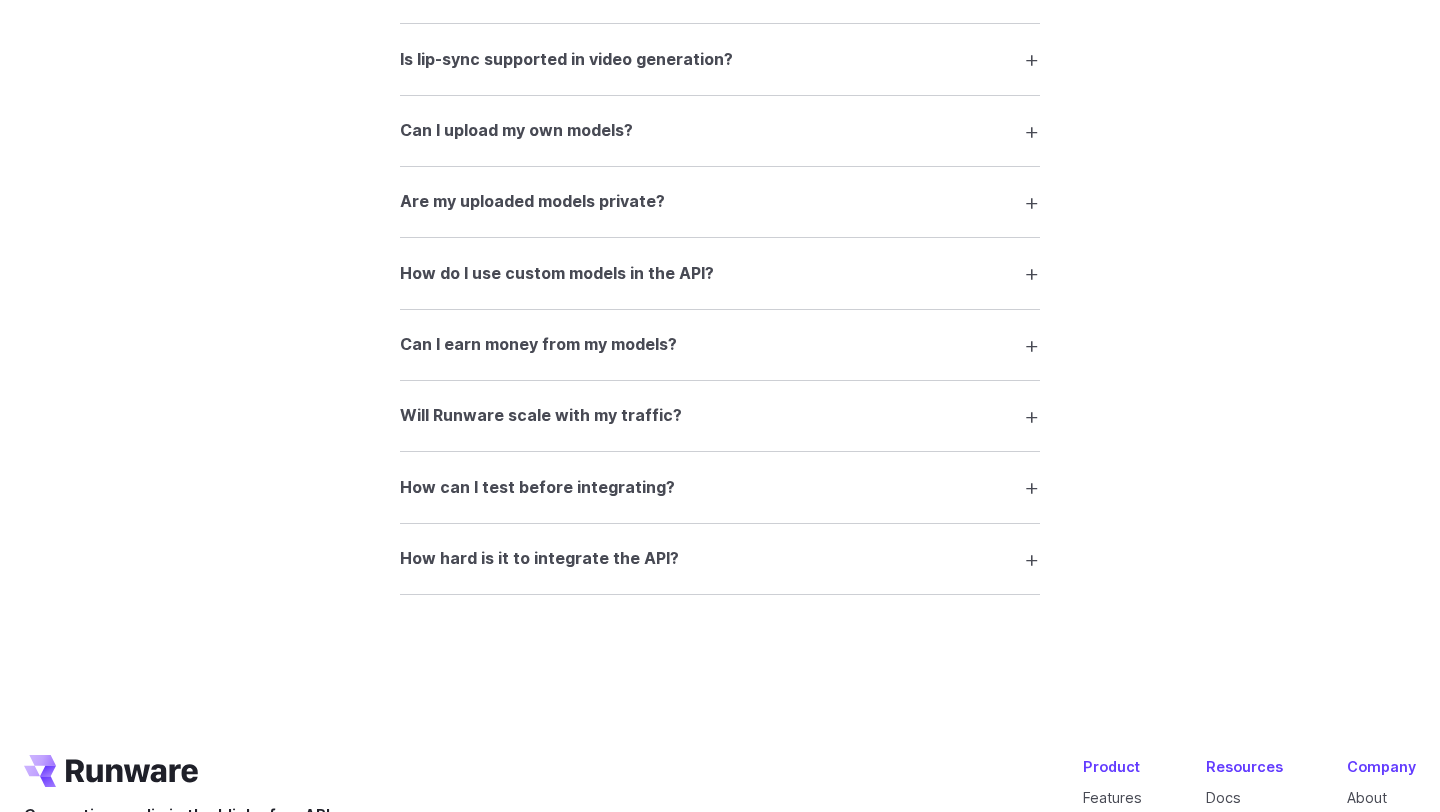 scroll, scrollTop: 3378, scrollLeft: 0, axis: vertical 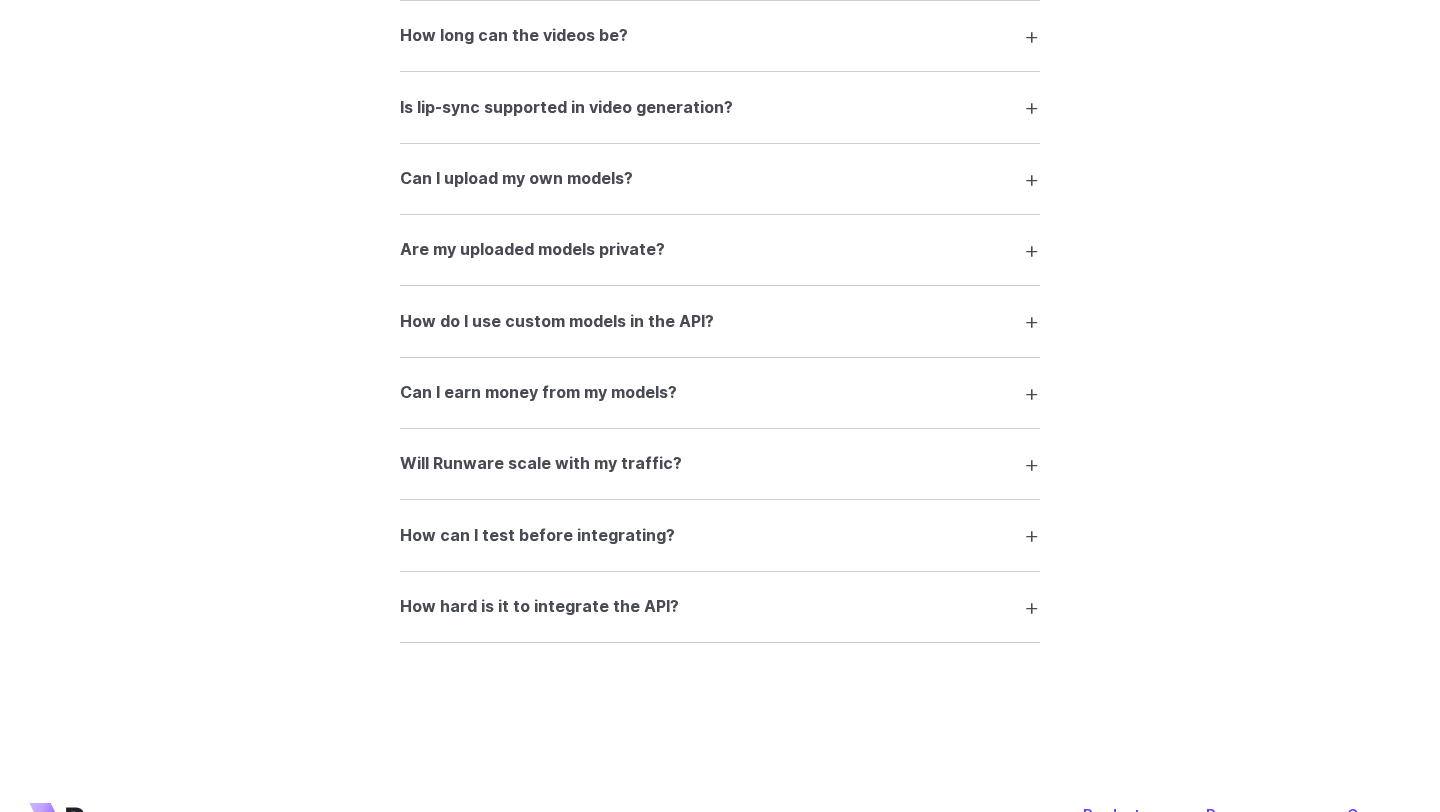 click on "How hard is it to integrate the API?" at bounding box center [539, 607] 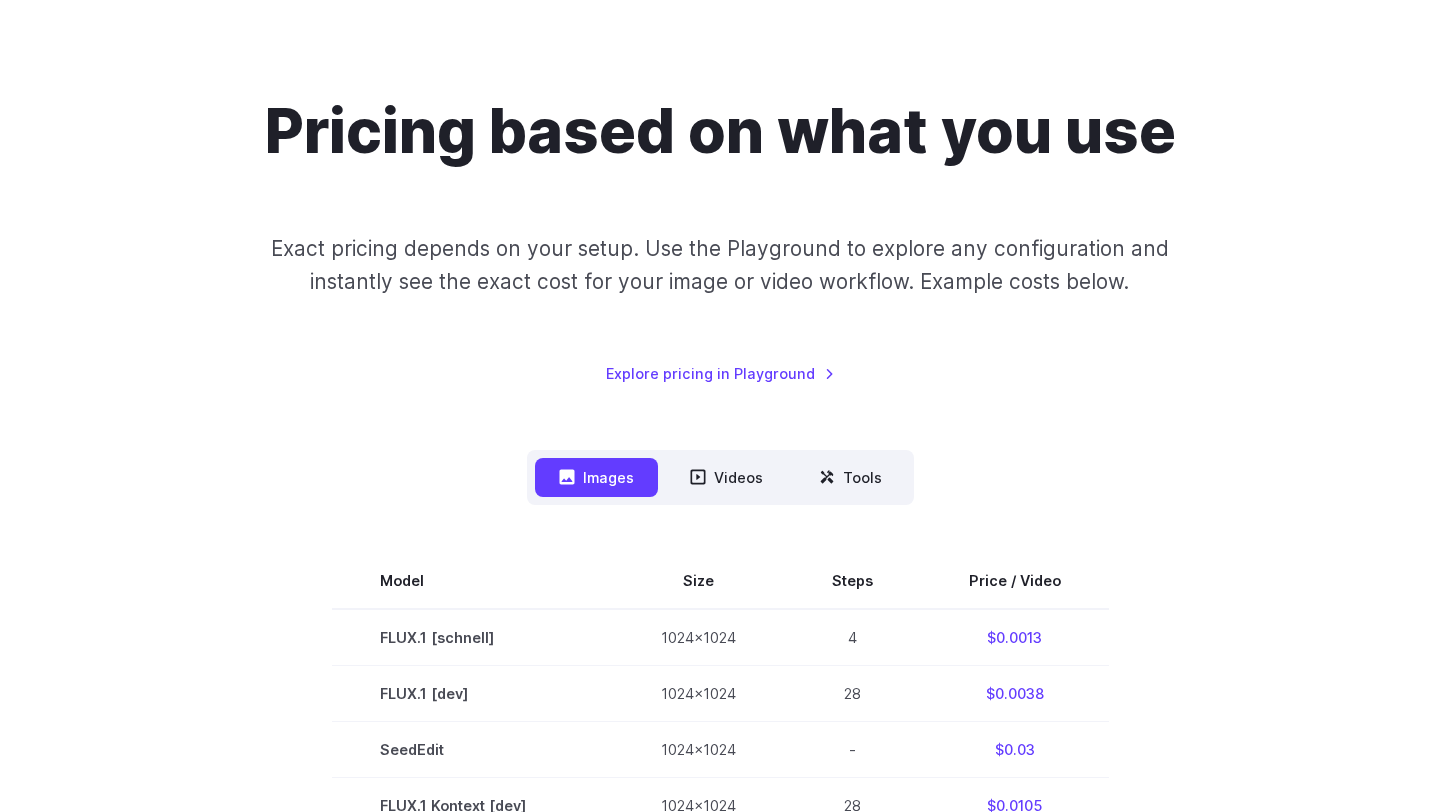 scroll, scrollTop: 96, scrollLeft: 0, axis: vertical 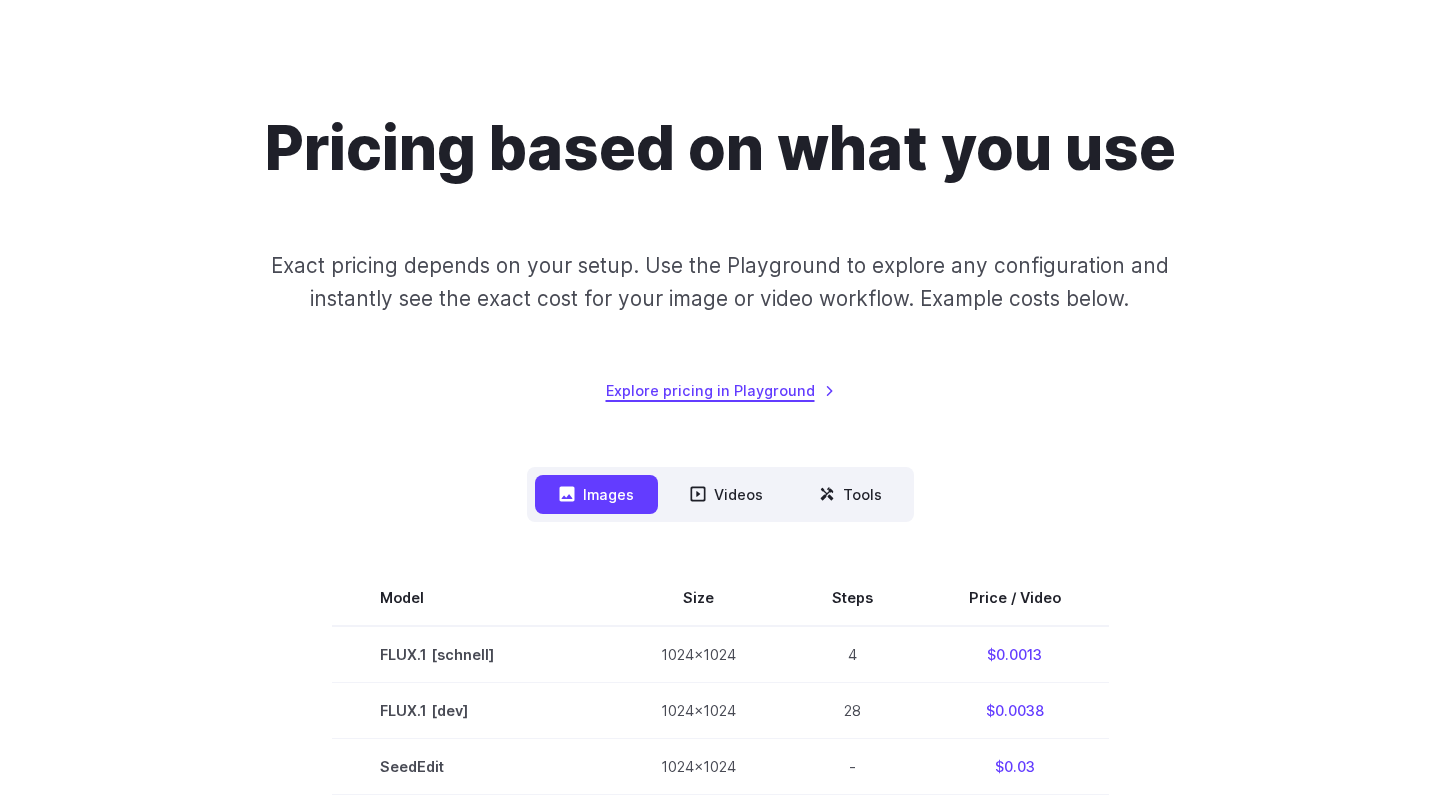 click on "Explore pricing in Playground" at bounding box center [720, 390] 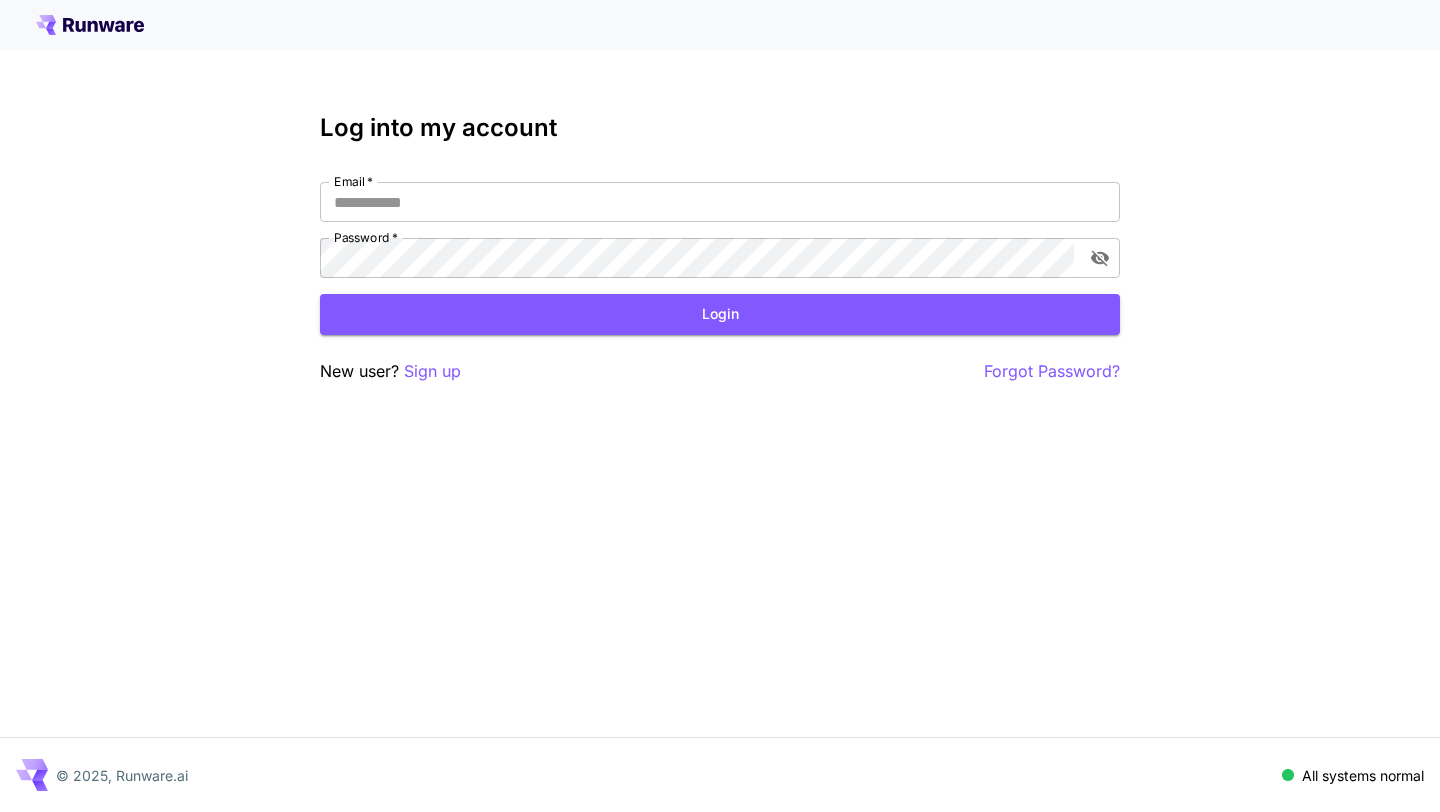 scroll, scrollTop: 0, scrollLeft: 0, axis: both 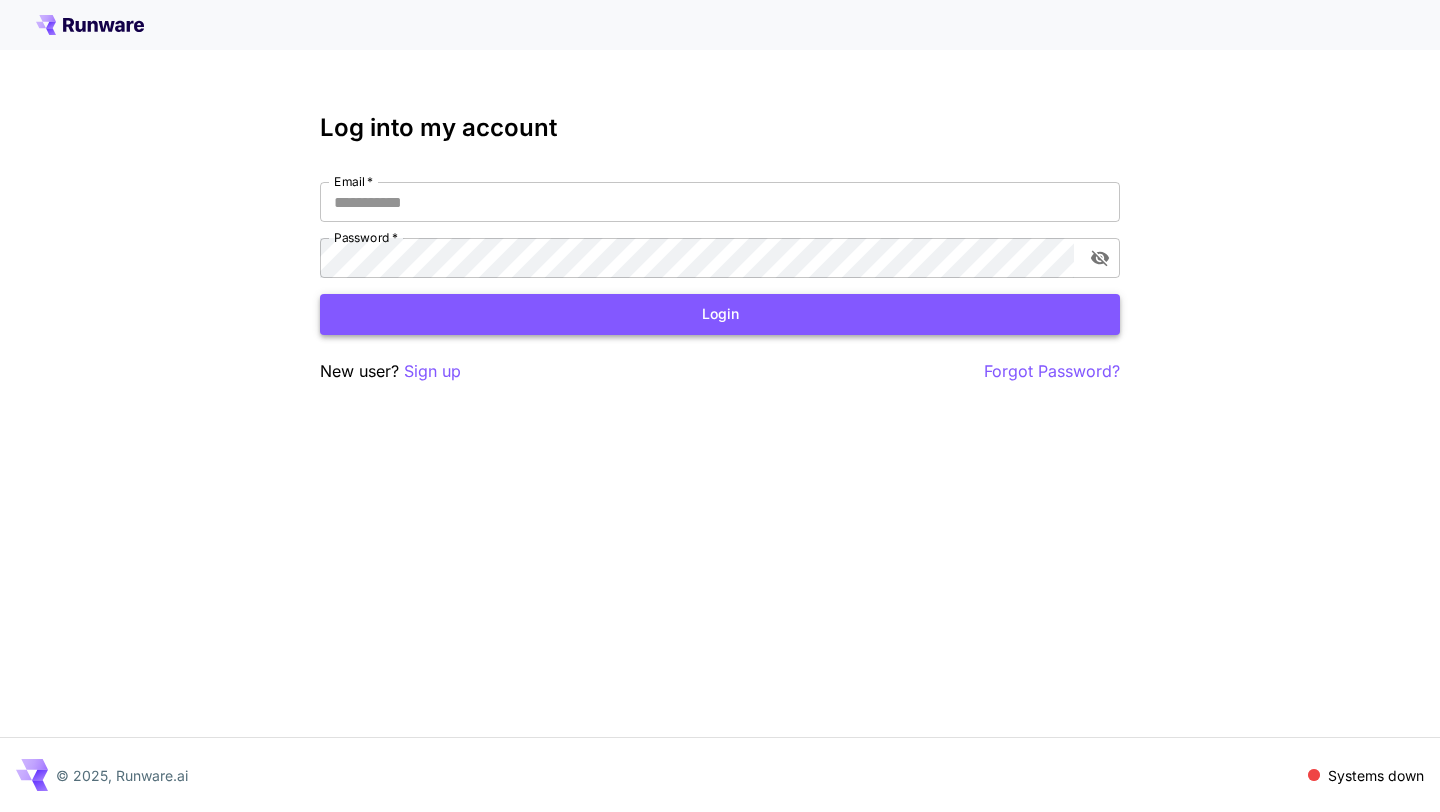 type on "**********" 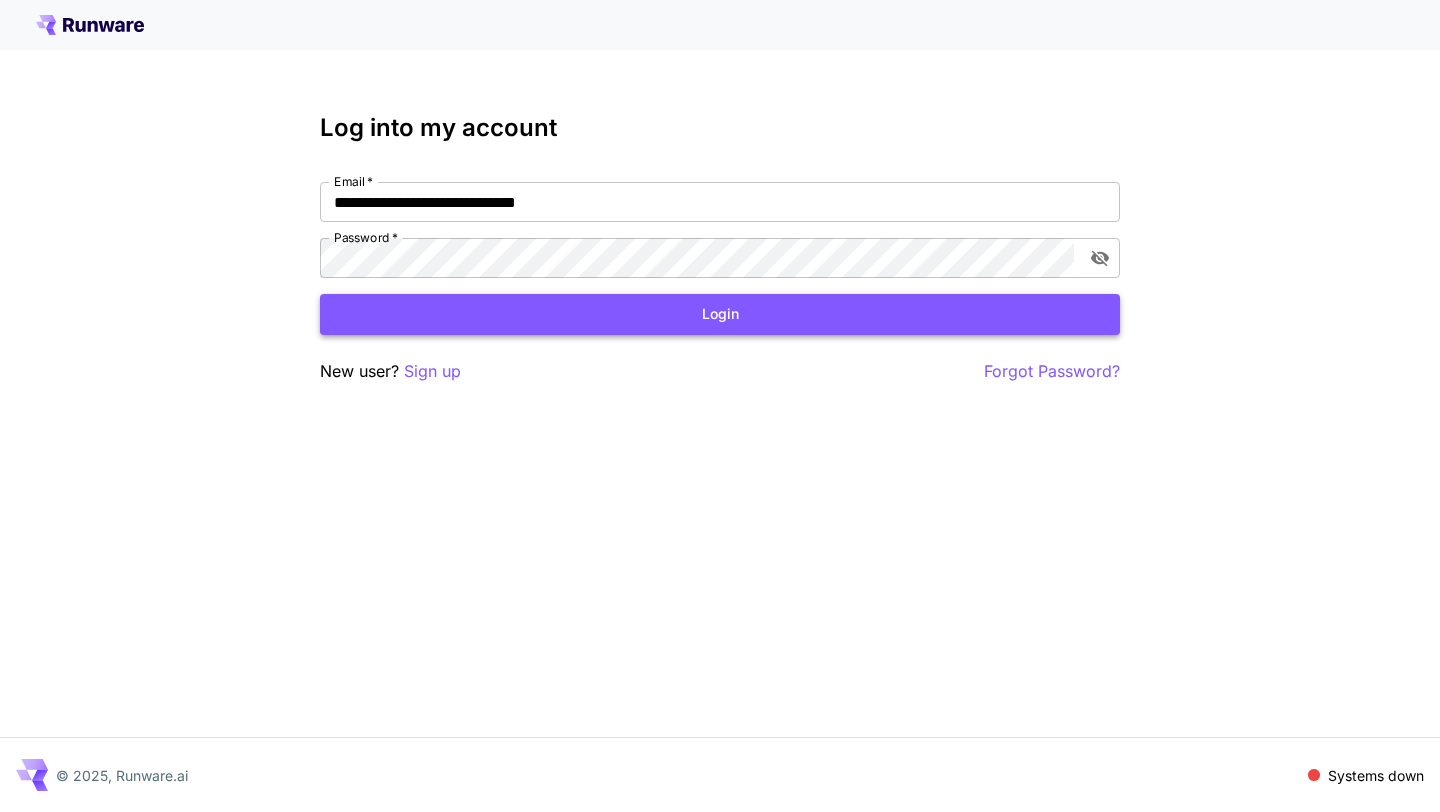 click on "Login" at bounding box center [720, 314] 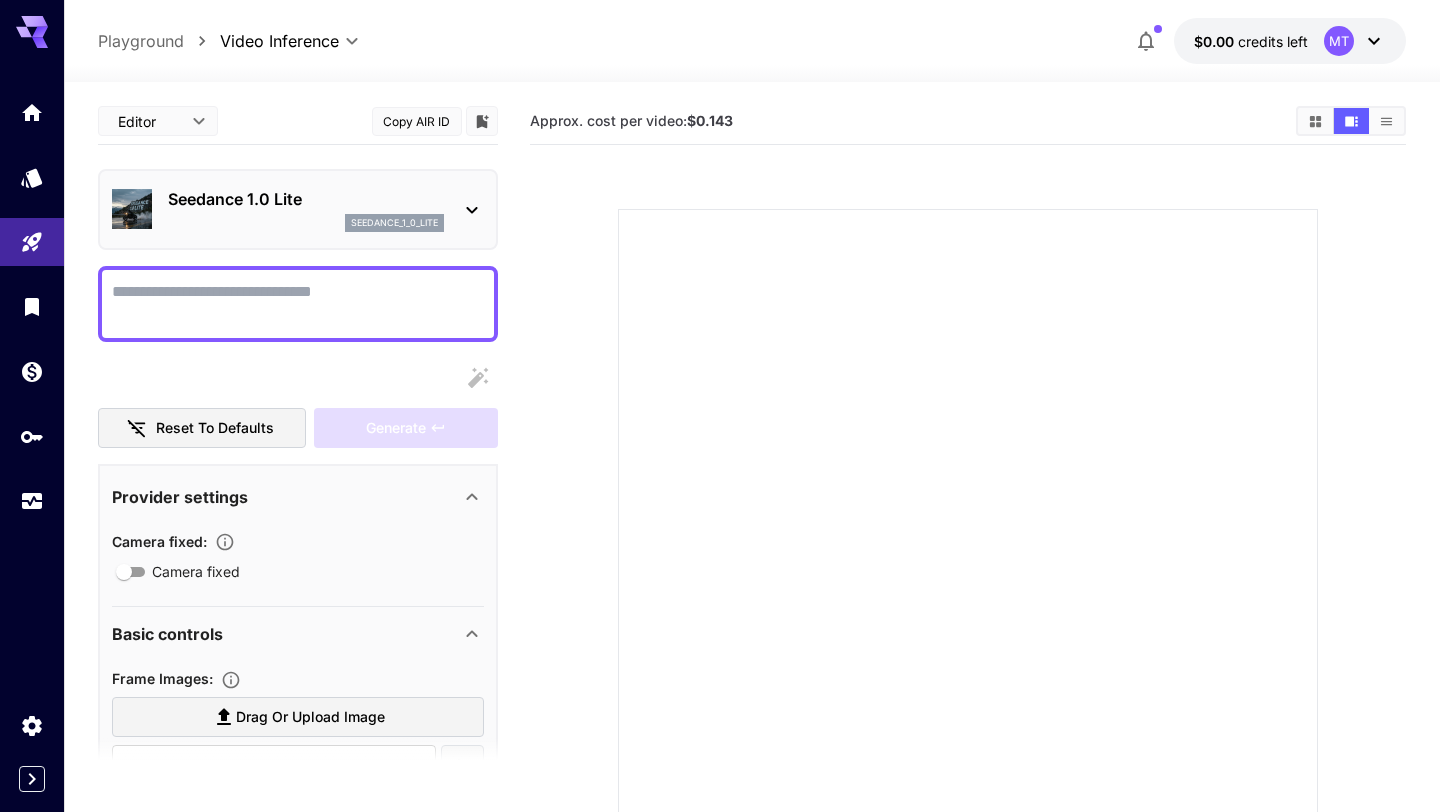 click on "Seedance 1.0 Lite seedance_1_0_lite" at bounding box center [298, 209] 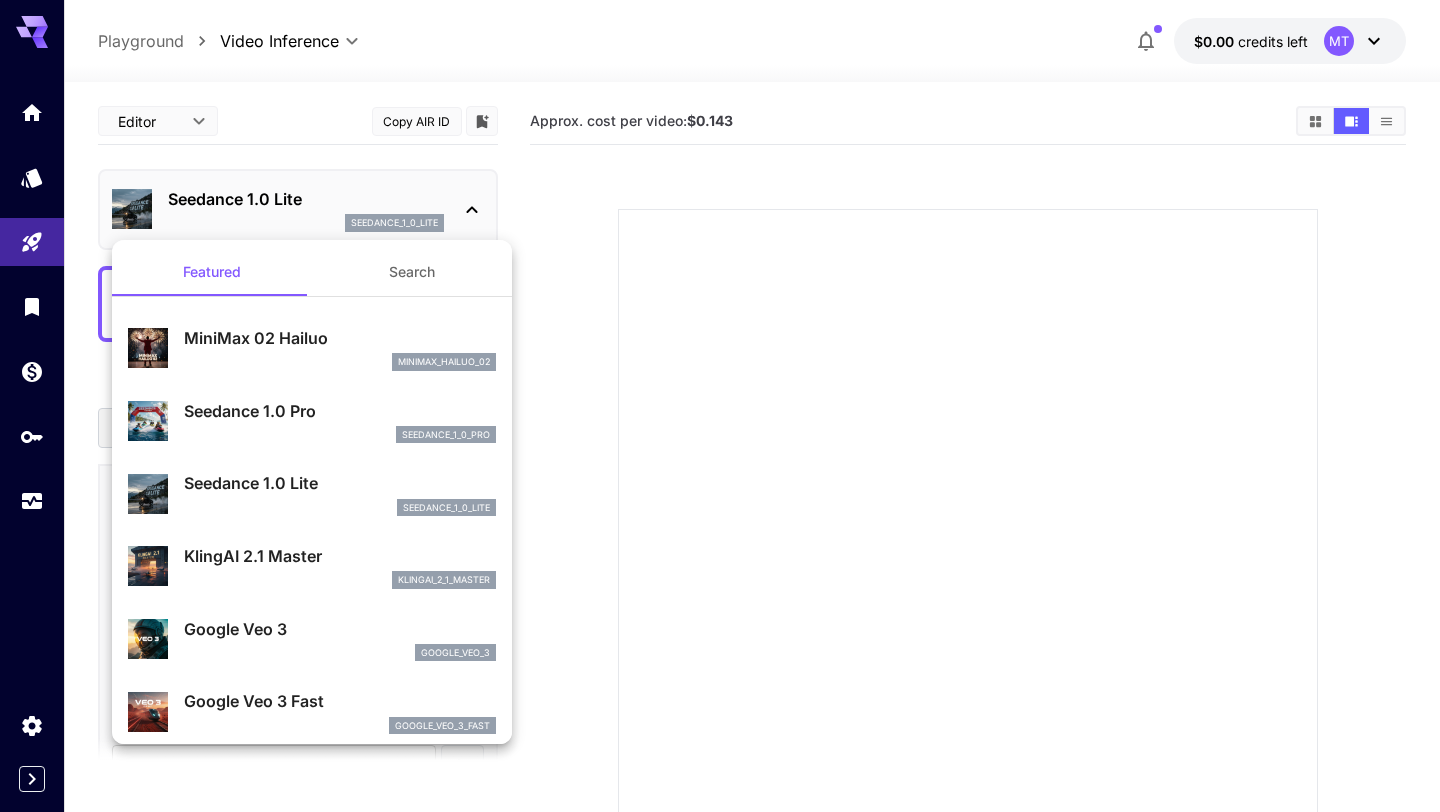 click at bounding box center (720, 406) 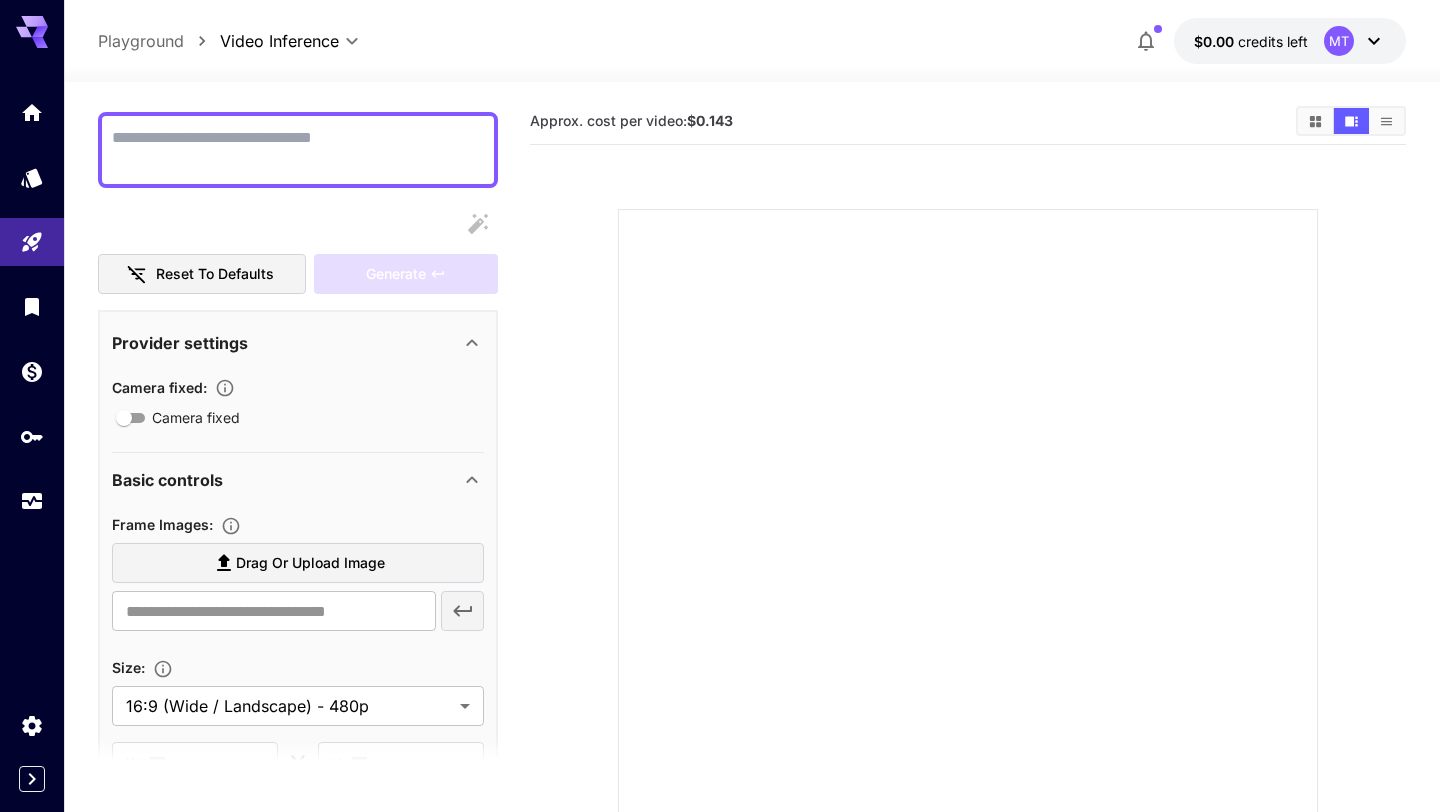 scroll, scrollTop: 0, scrollLeft: 0, axis: both 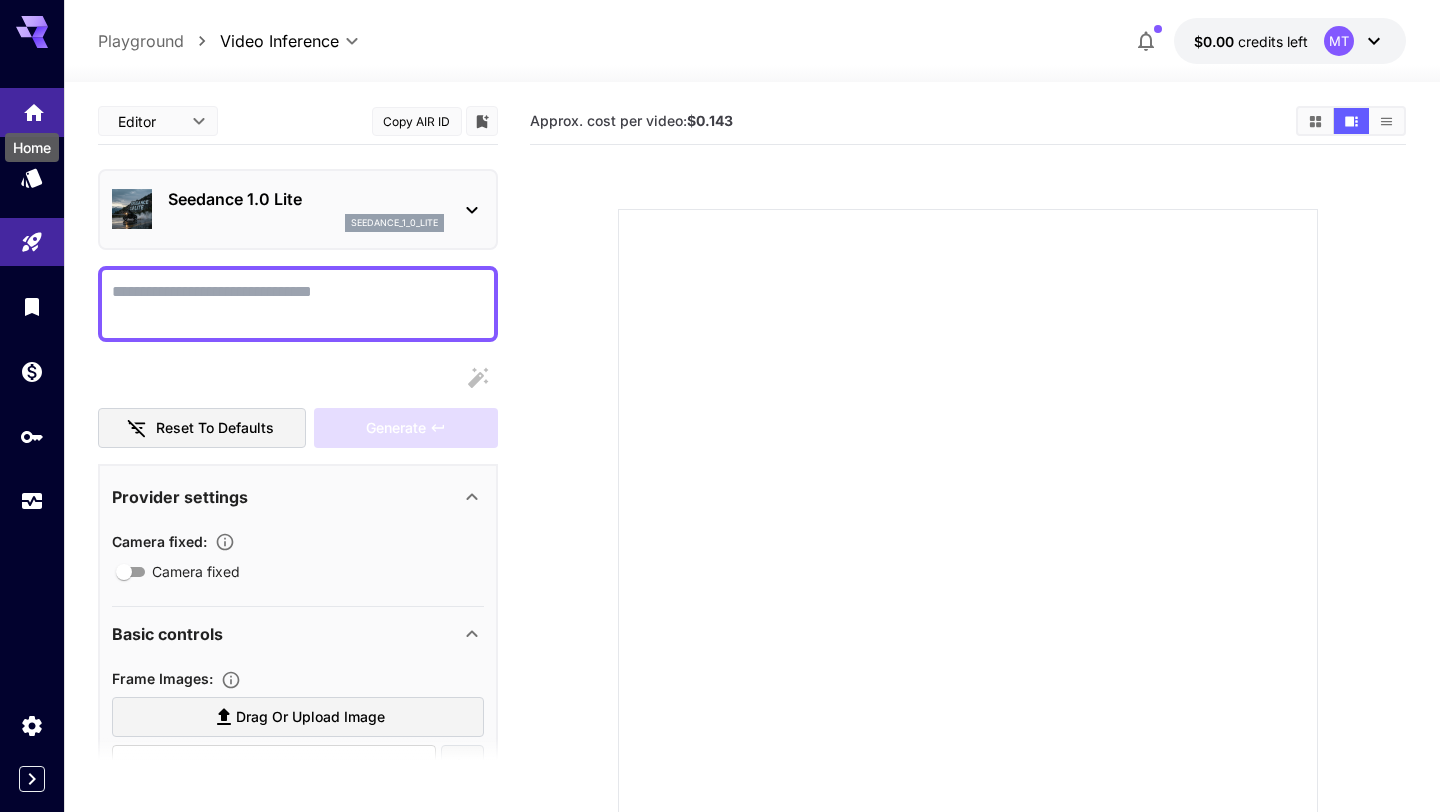 click 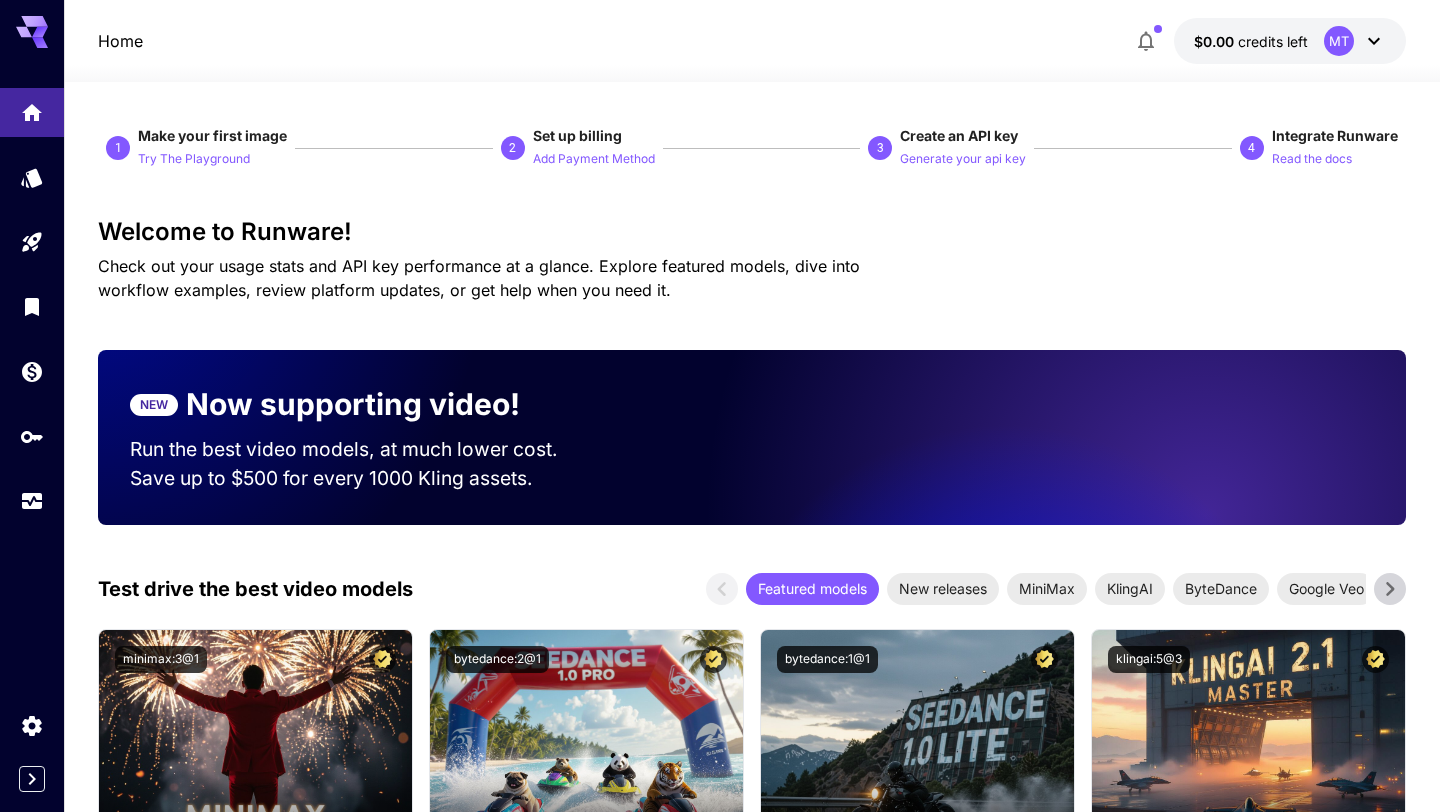 click on "$0.00    credits left  MT" at bounding box center (1290, 41) 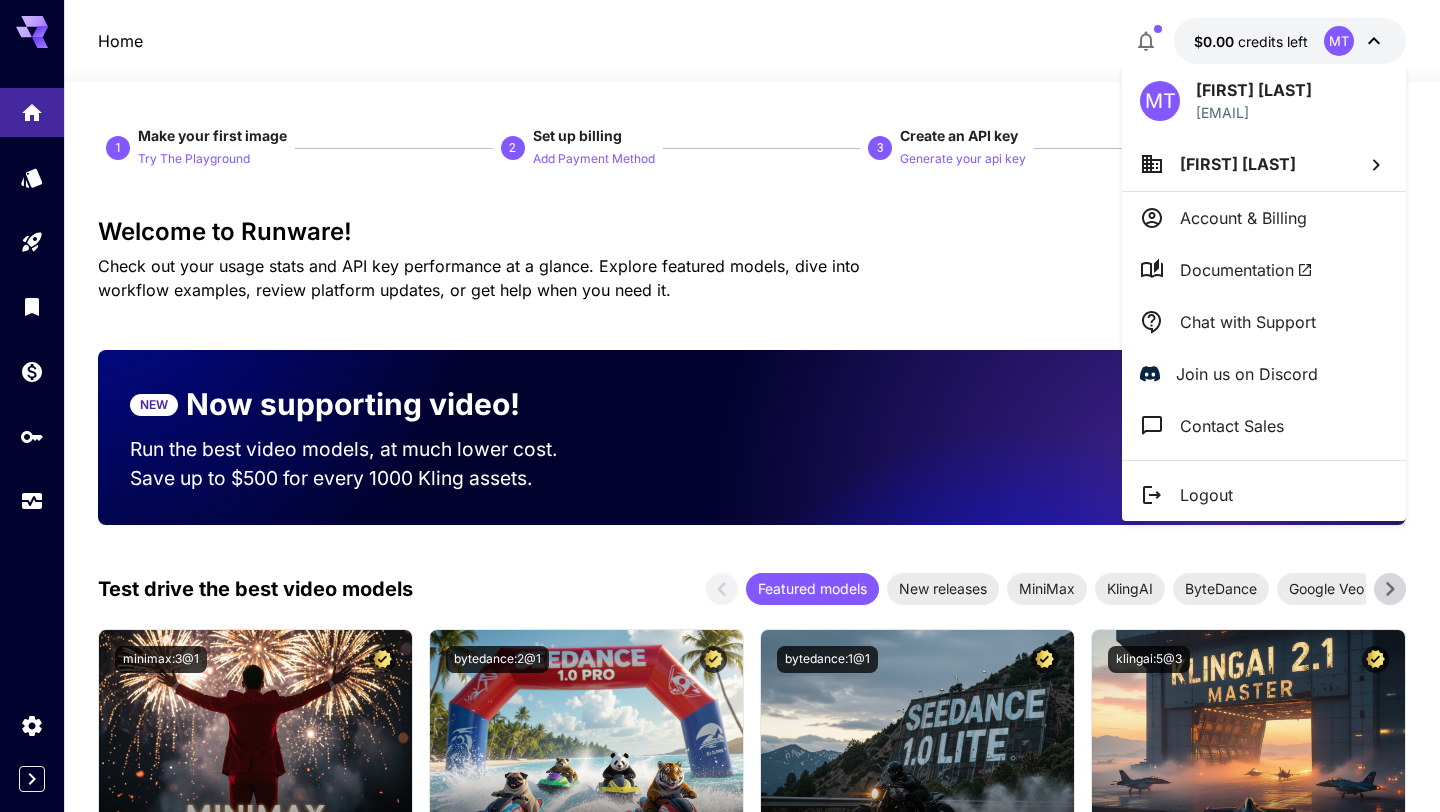 click at bounding box center (720, 406) 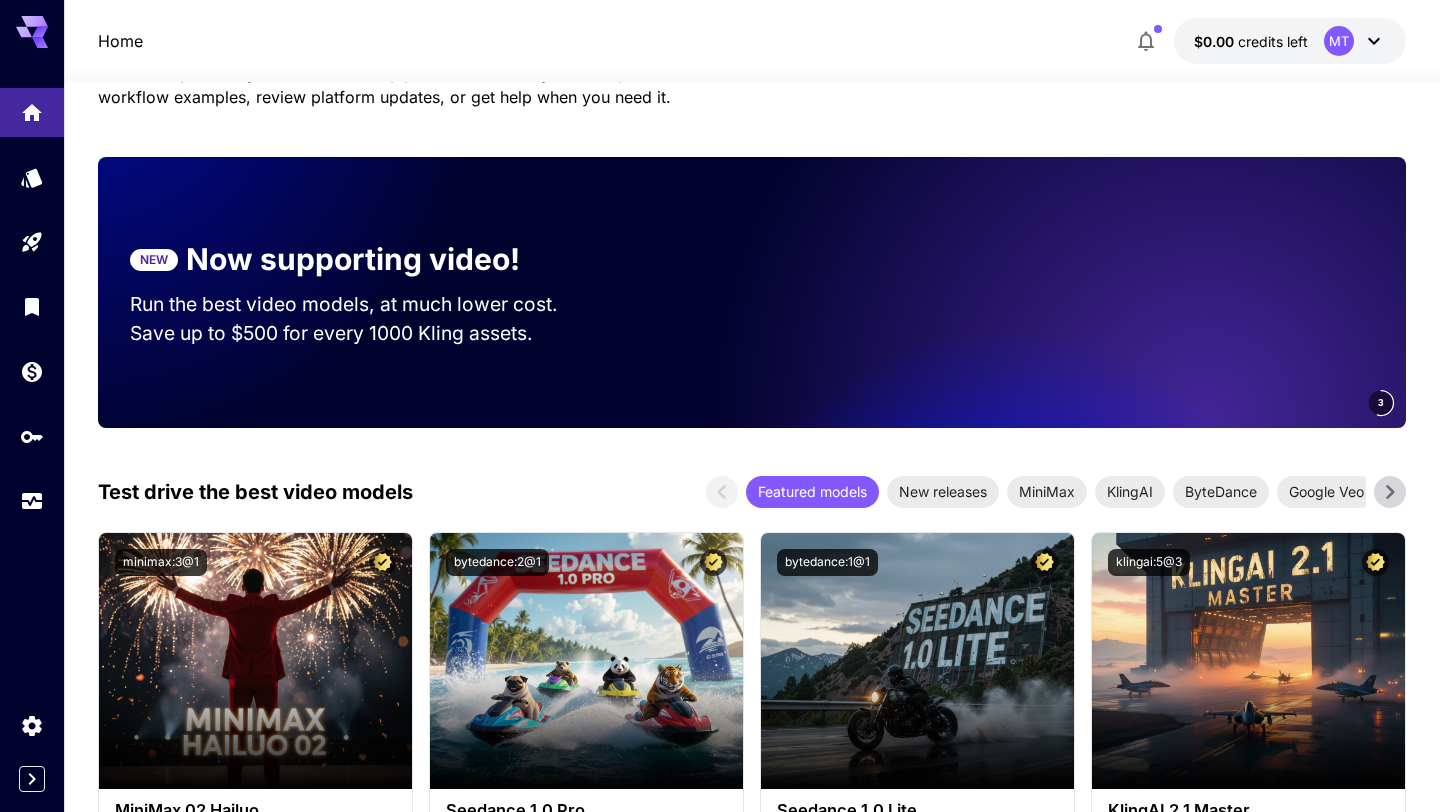 scroll, scrollTop: 100, scrollLeft: 0, axis: vertical 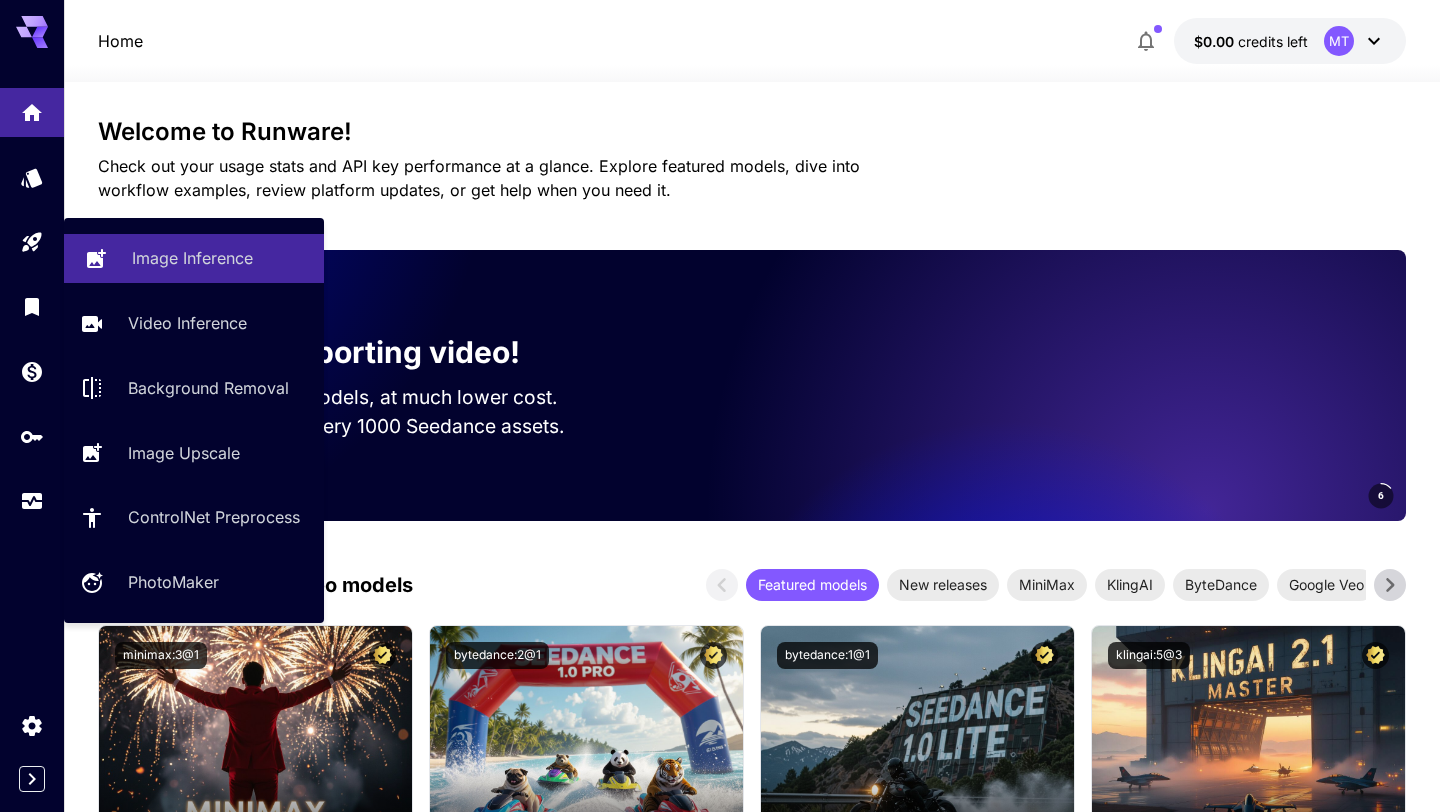 click on "Image Inference" at bounding box center (192, 258) 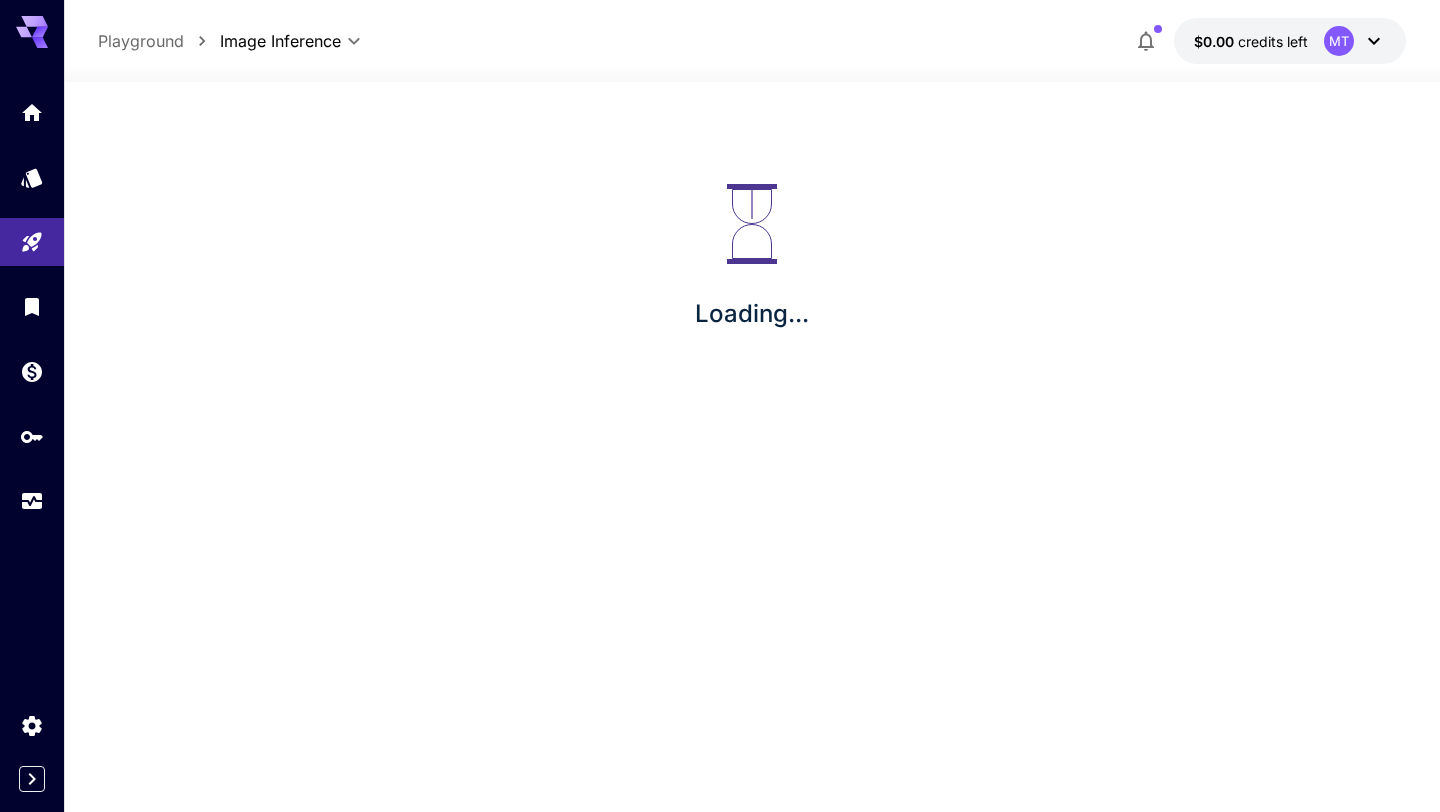 scroll, scrollTop: 0, scrollLeft: 0, axis: both 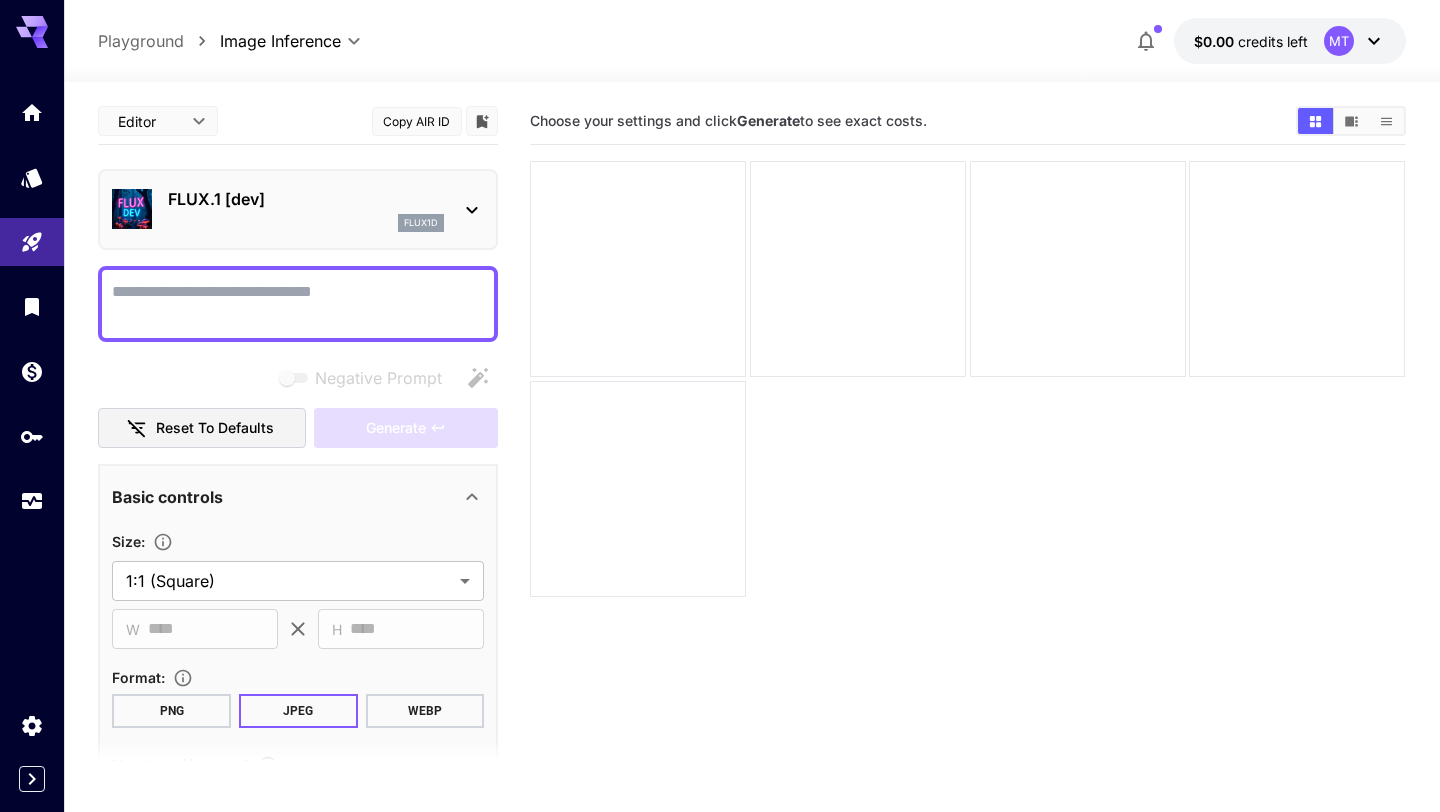 type on "**********" 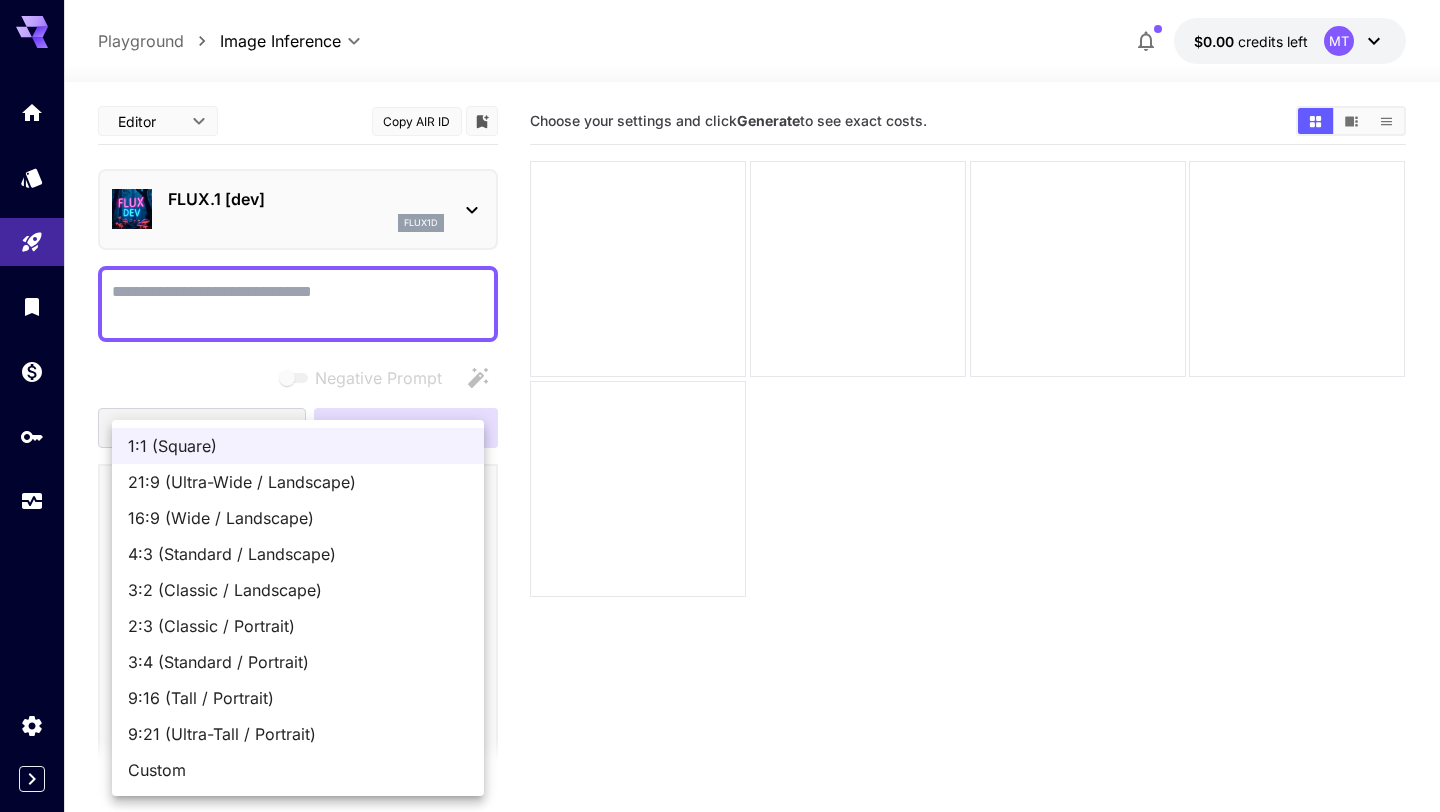 click on "**********" at bounding box center [720, 485] 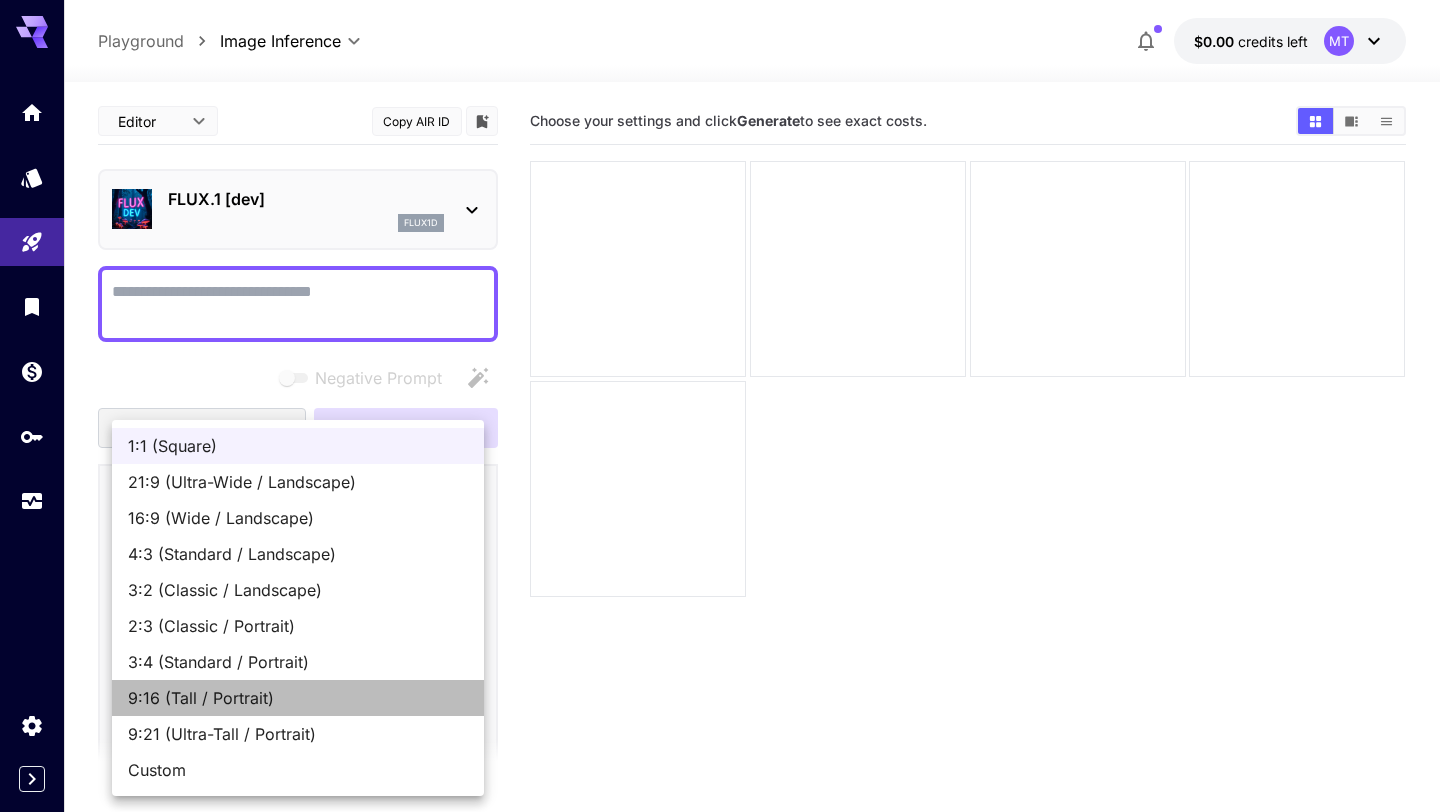 click on "9:16 (Tall / Portrait)" at bounding box center [298, 698] 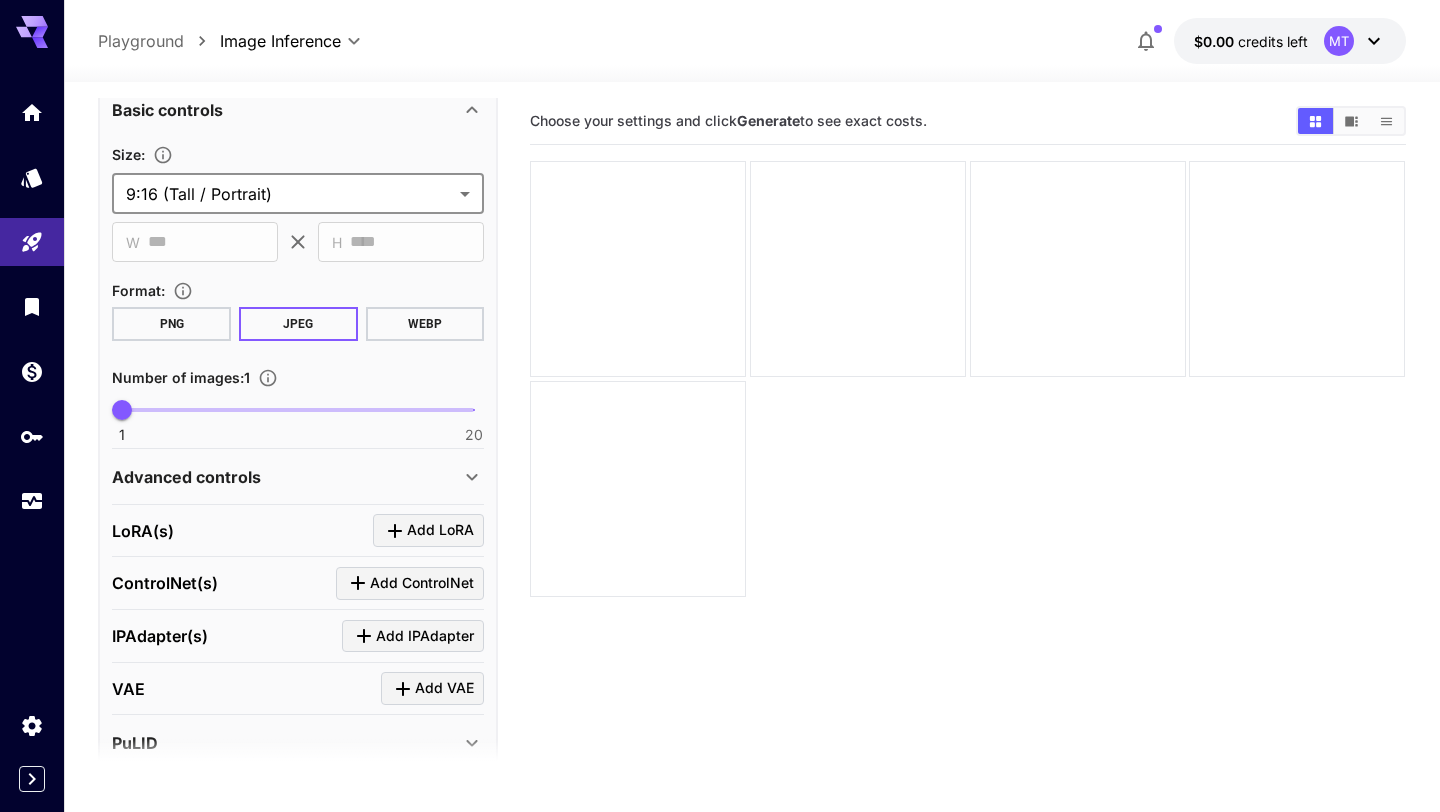 scroll, scrollTop: 532, scrollLeft: 0, axis: vertical 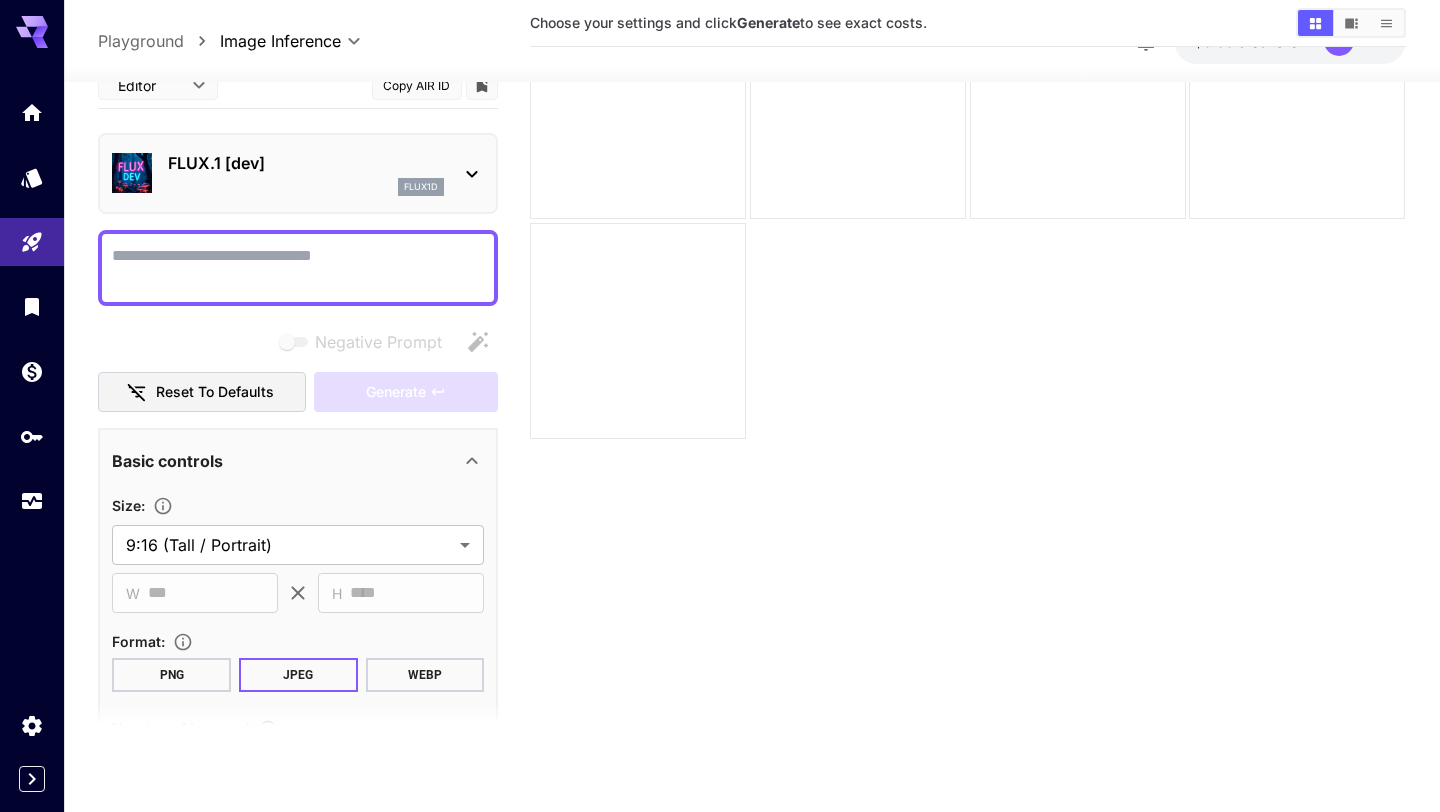 click on "Negative Prompt" at bounding box center (298, 268) 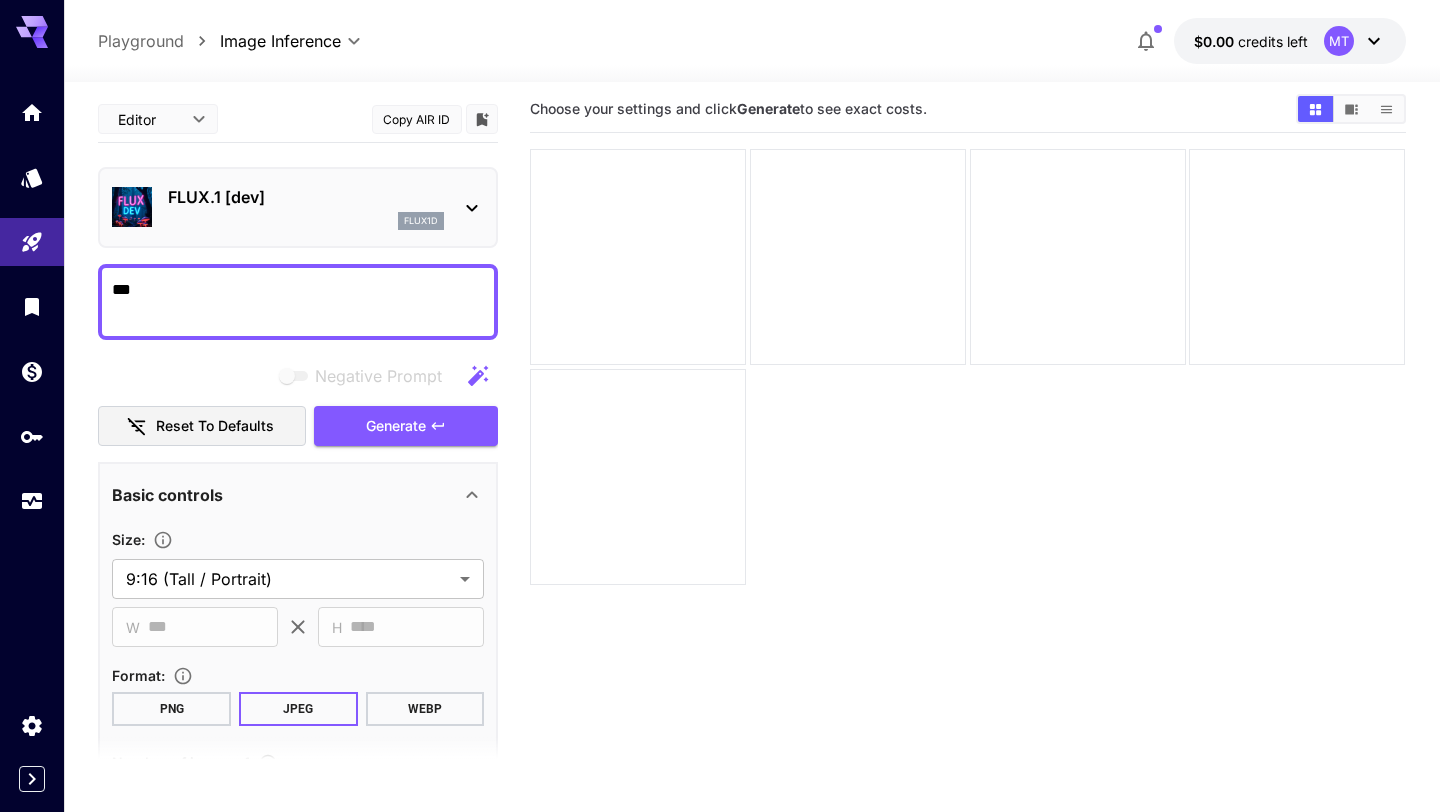 scroll, scrollTop: 0, scrollLeft: 0, axis: both 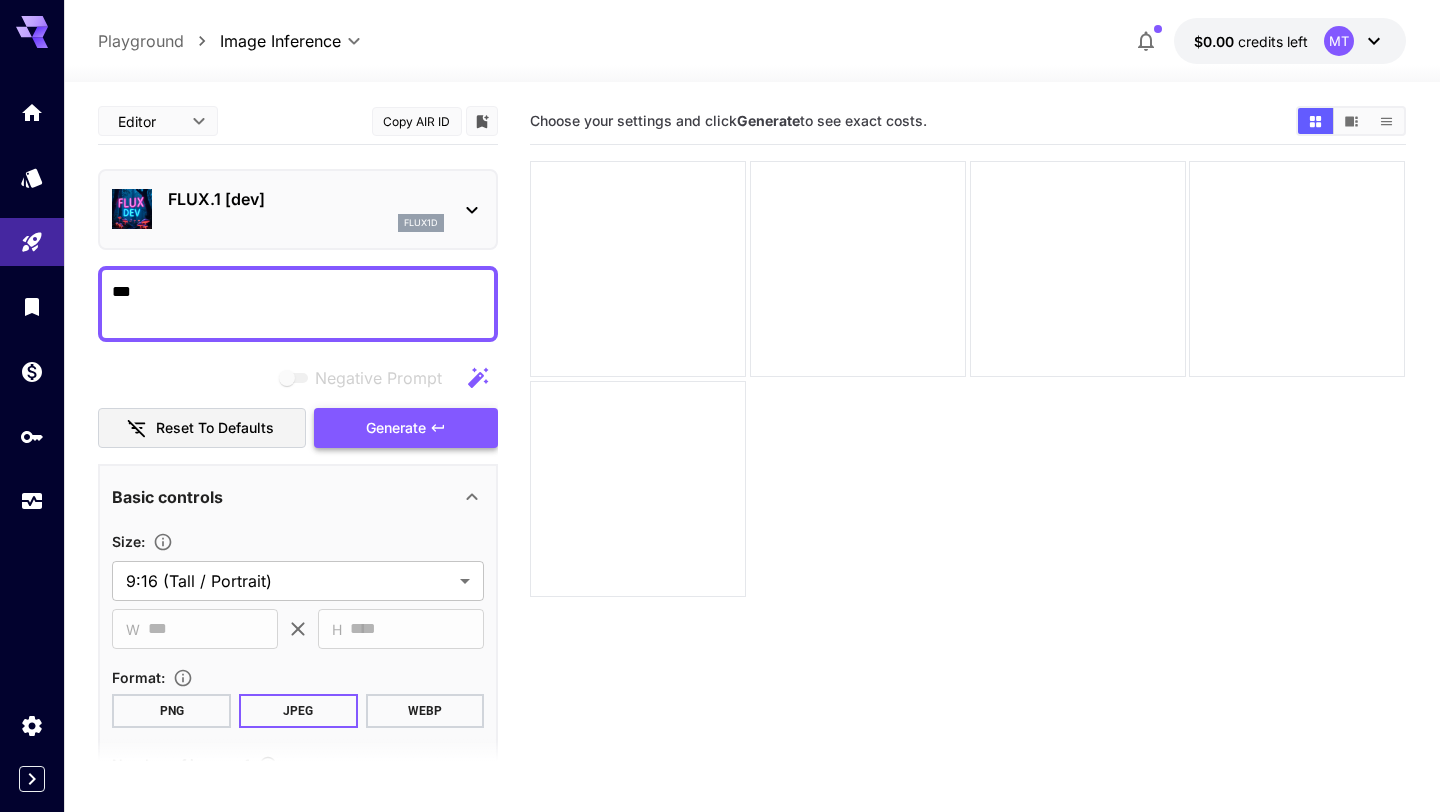 type on "***" 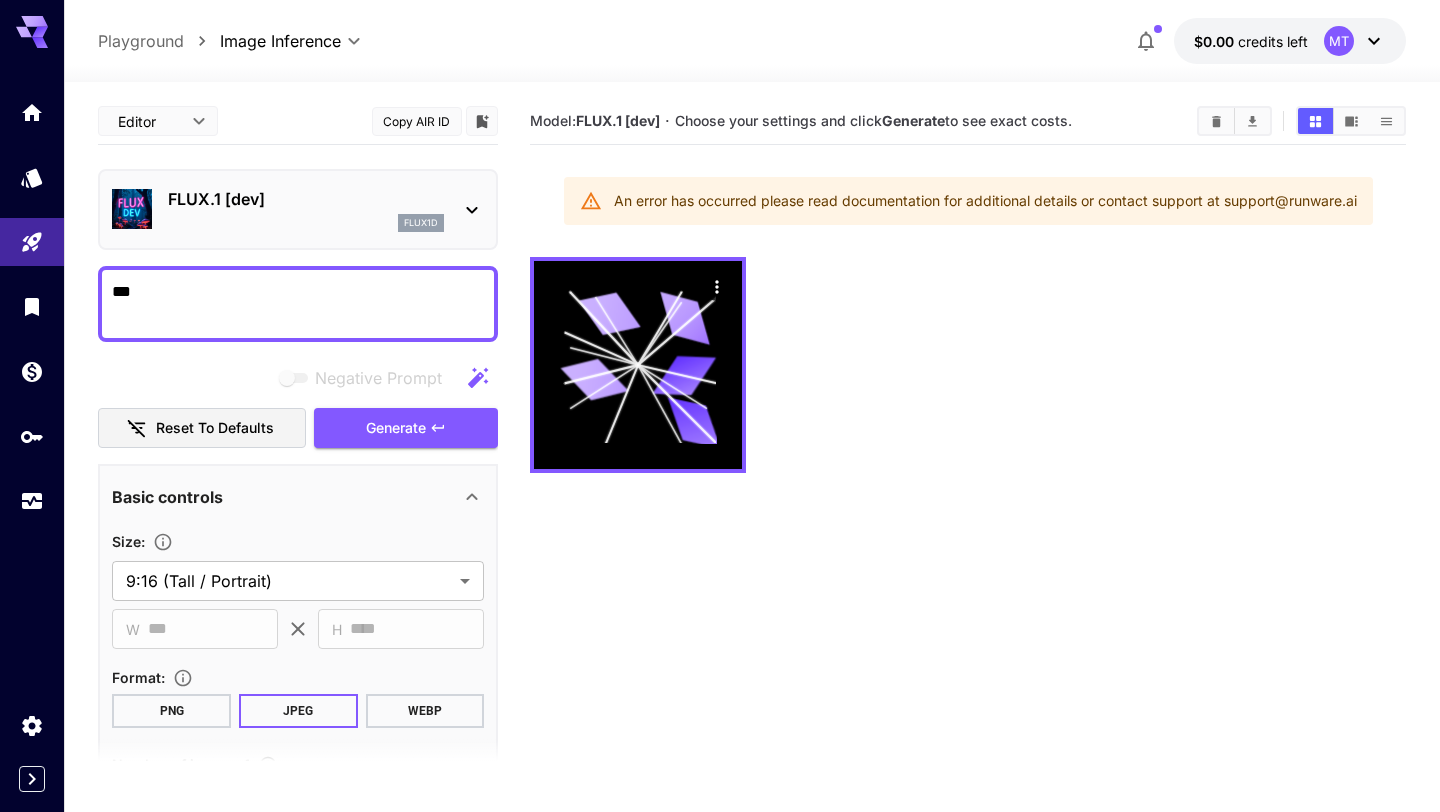 click on "Editor **** ​" at bounding box center (158, 121) 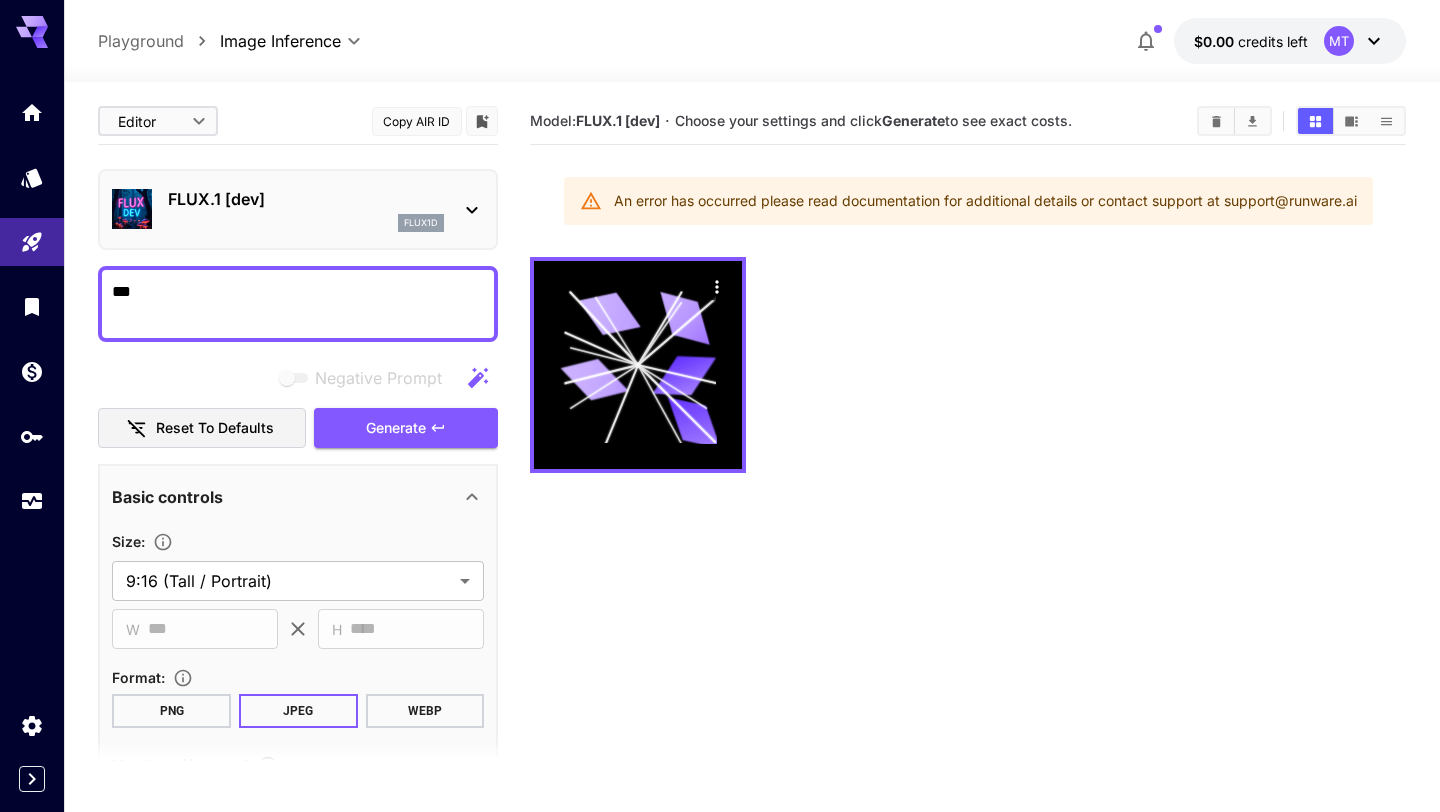 click on "Editor **** ​" at bounding box center [158, 121] 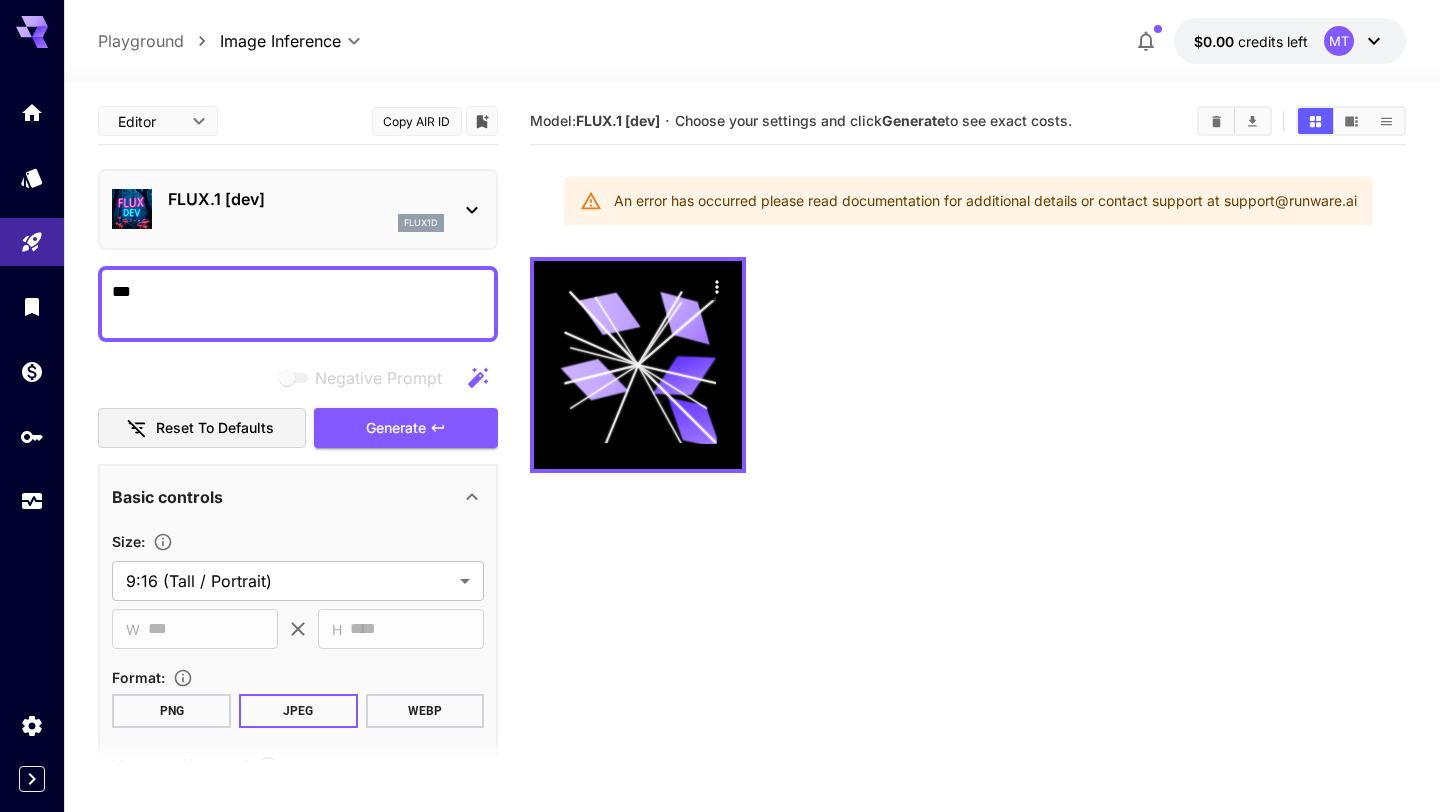 click on "Editor **** ​" at bounding box center [158, 121] 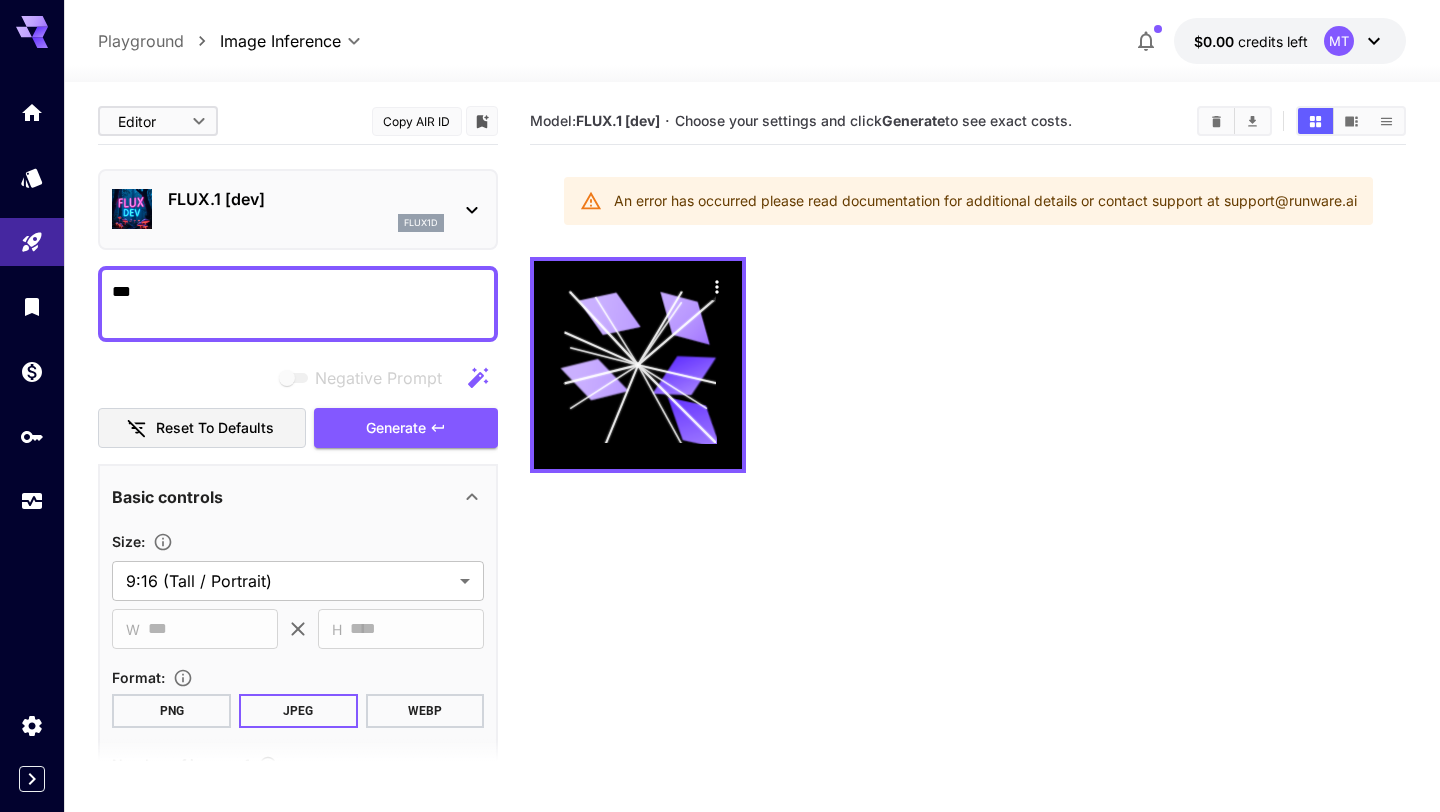click on "**********" at bounding box center [720, 485] 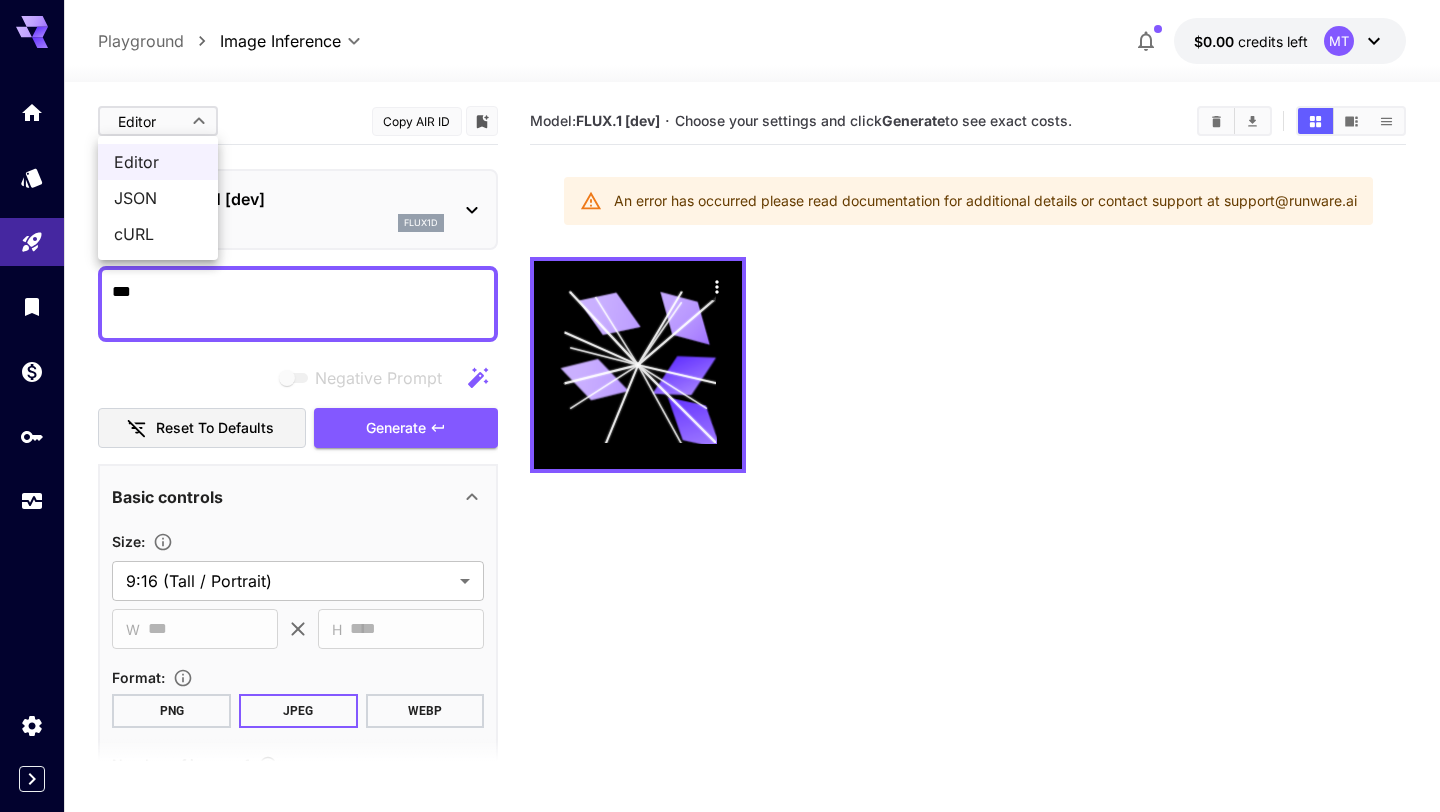 click at bounding box center [720, 406] 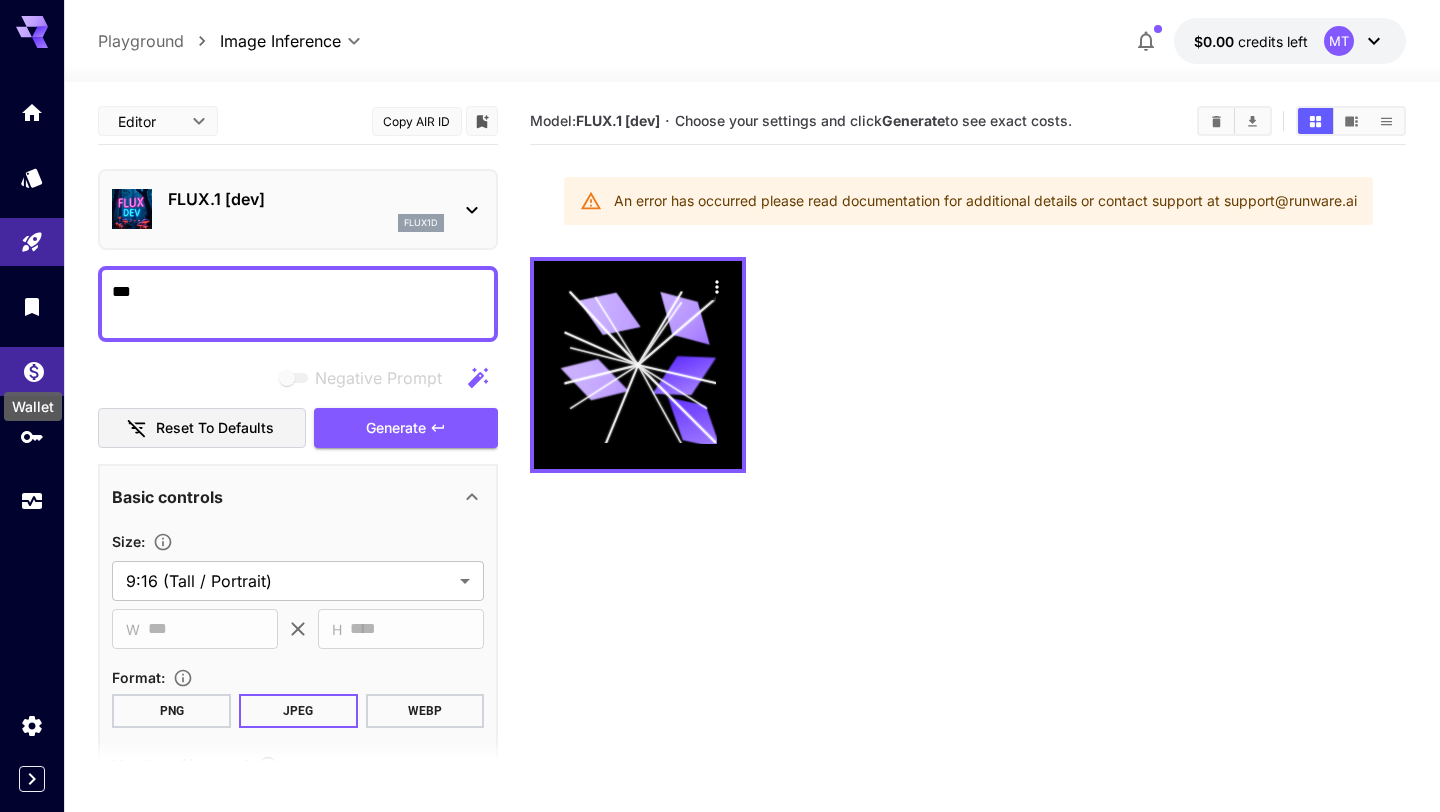 click 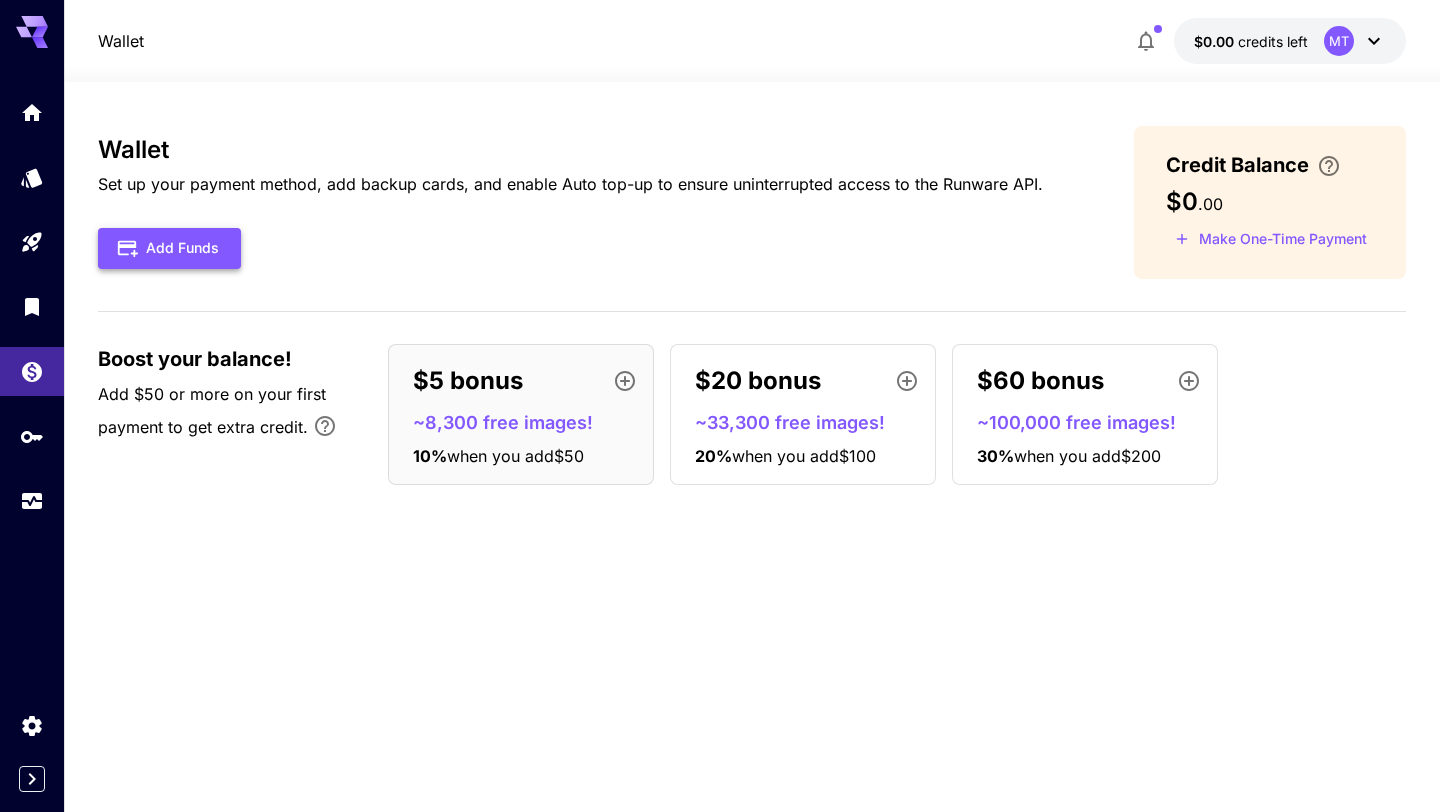 click on "Add Funds" at bounding box center [169, 248] 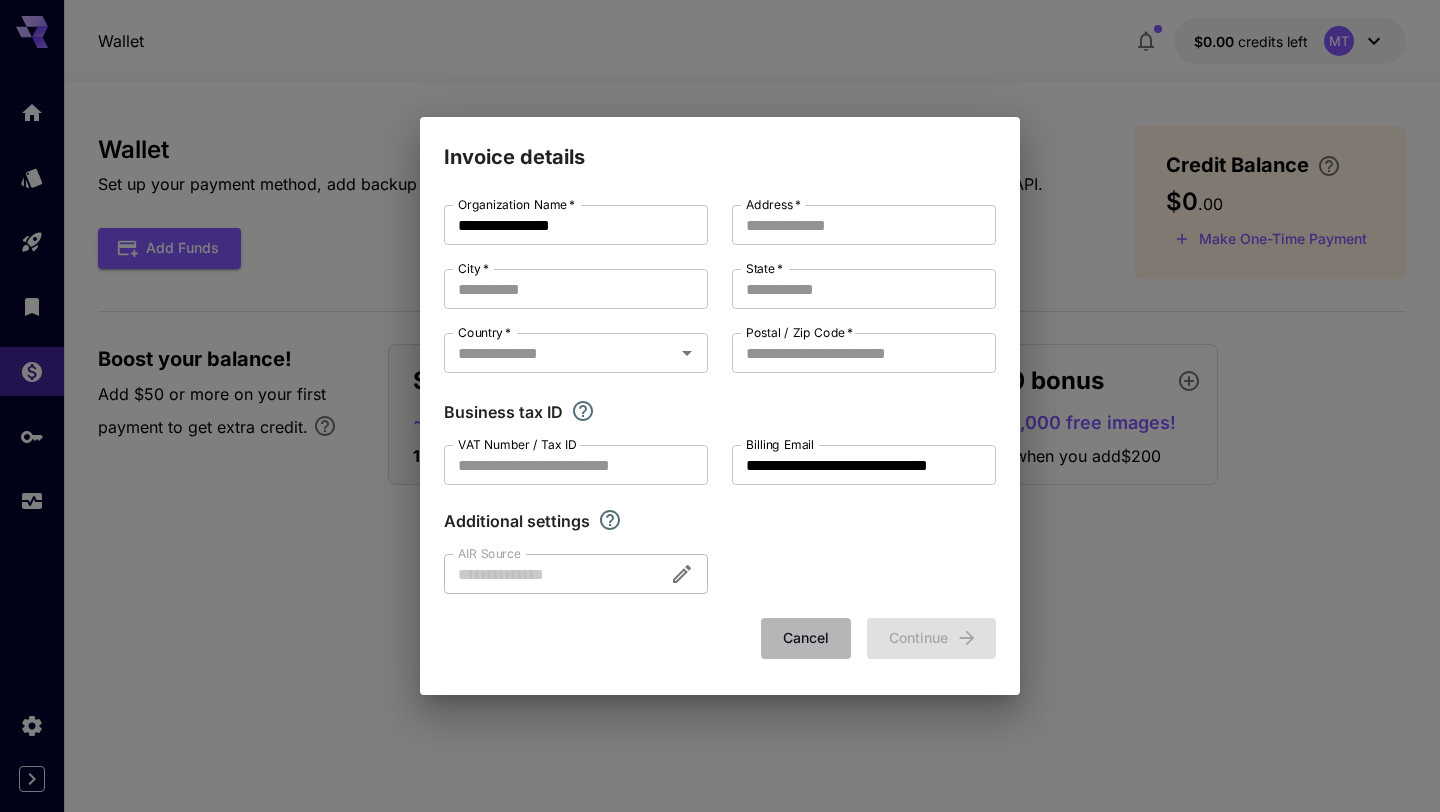 click on "Cancel" at bounding box center [806, 638] 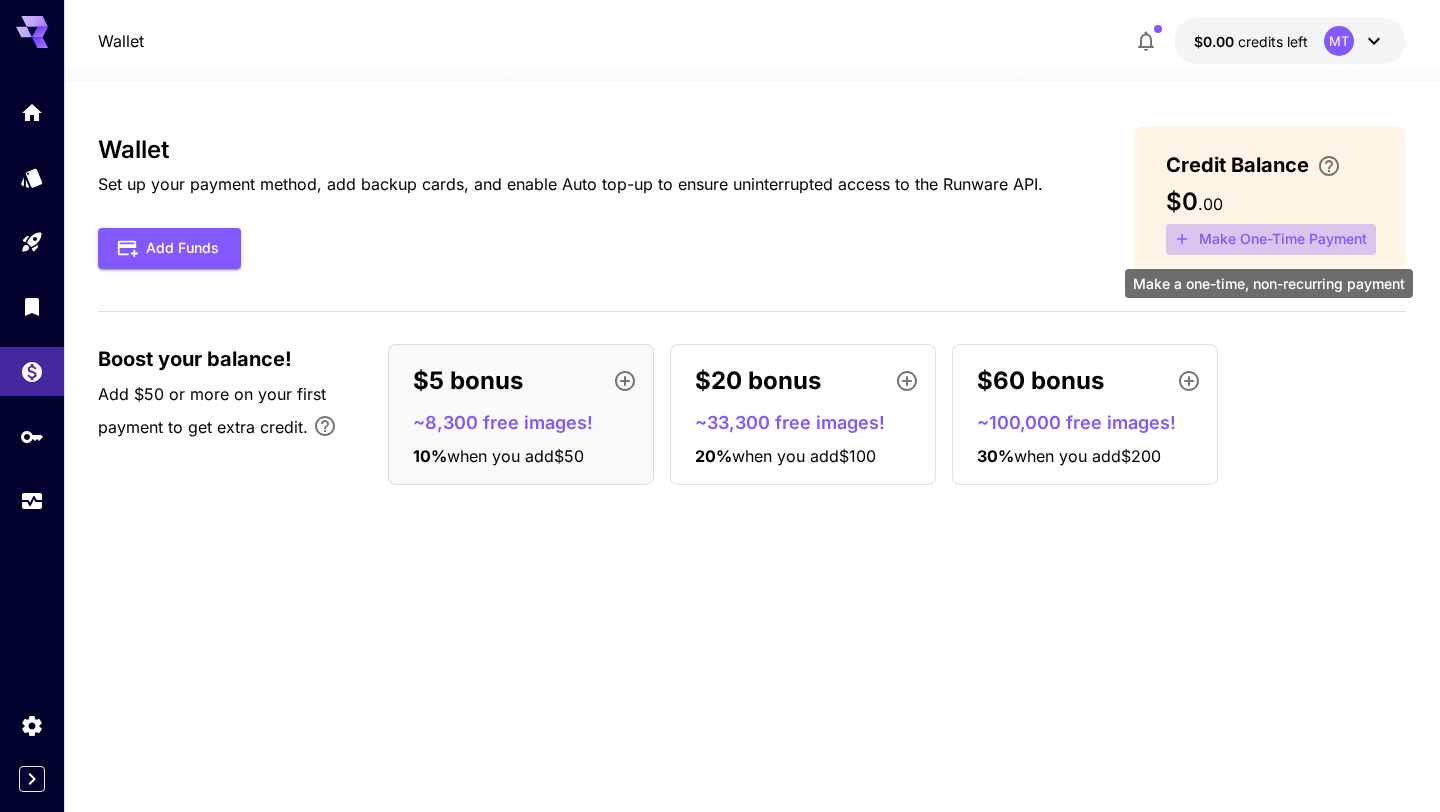 click on "Make One-Time Payment" at bounding box center [1271, 239] 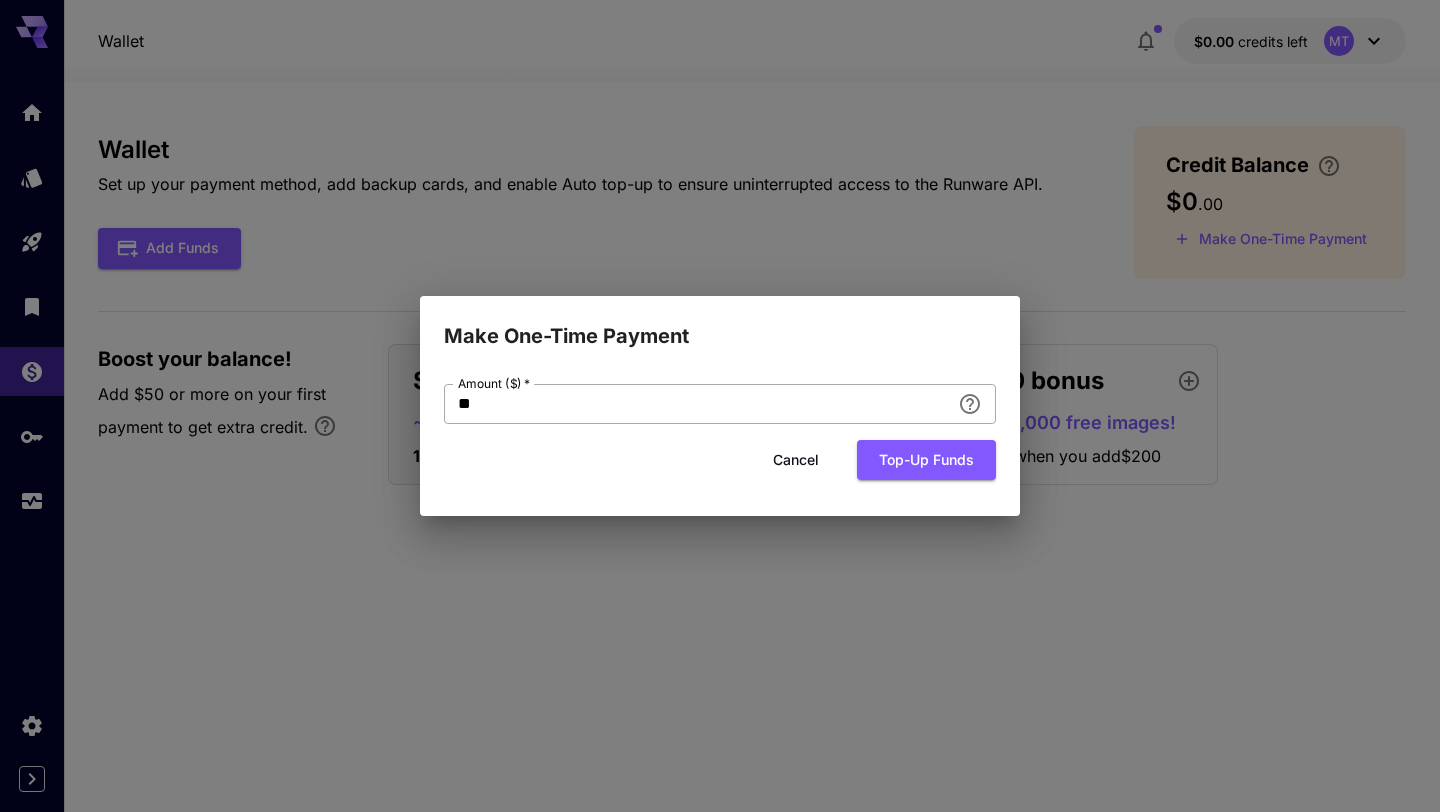click on "**" at bounding box center (697, 404) 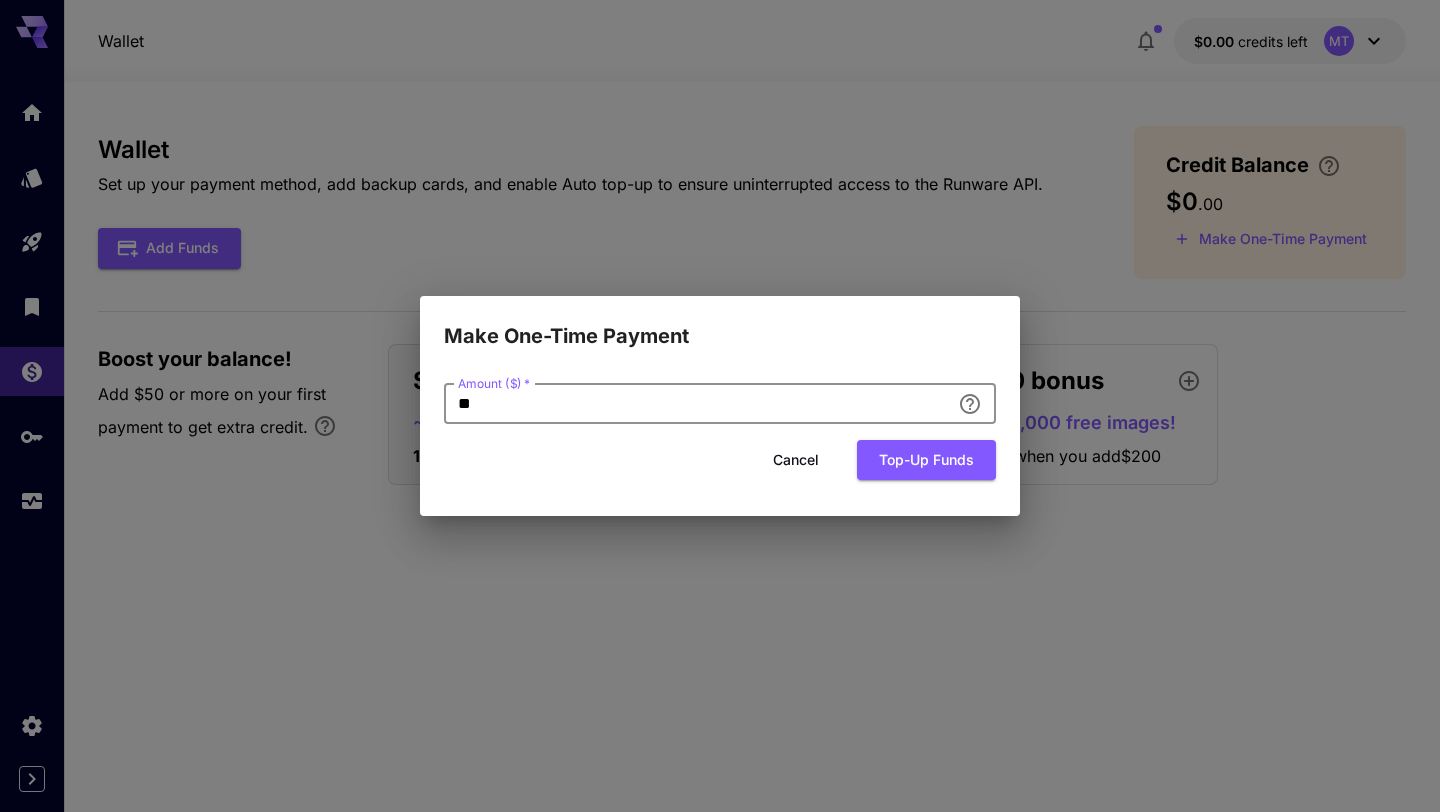 click on "Make One-Time Payment Amount ($)   * ** Amount ($)   * Cancel Top-up funds" at bounding box center [720, 406] 